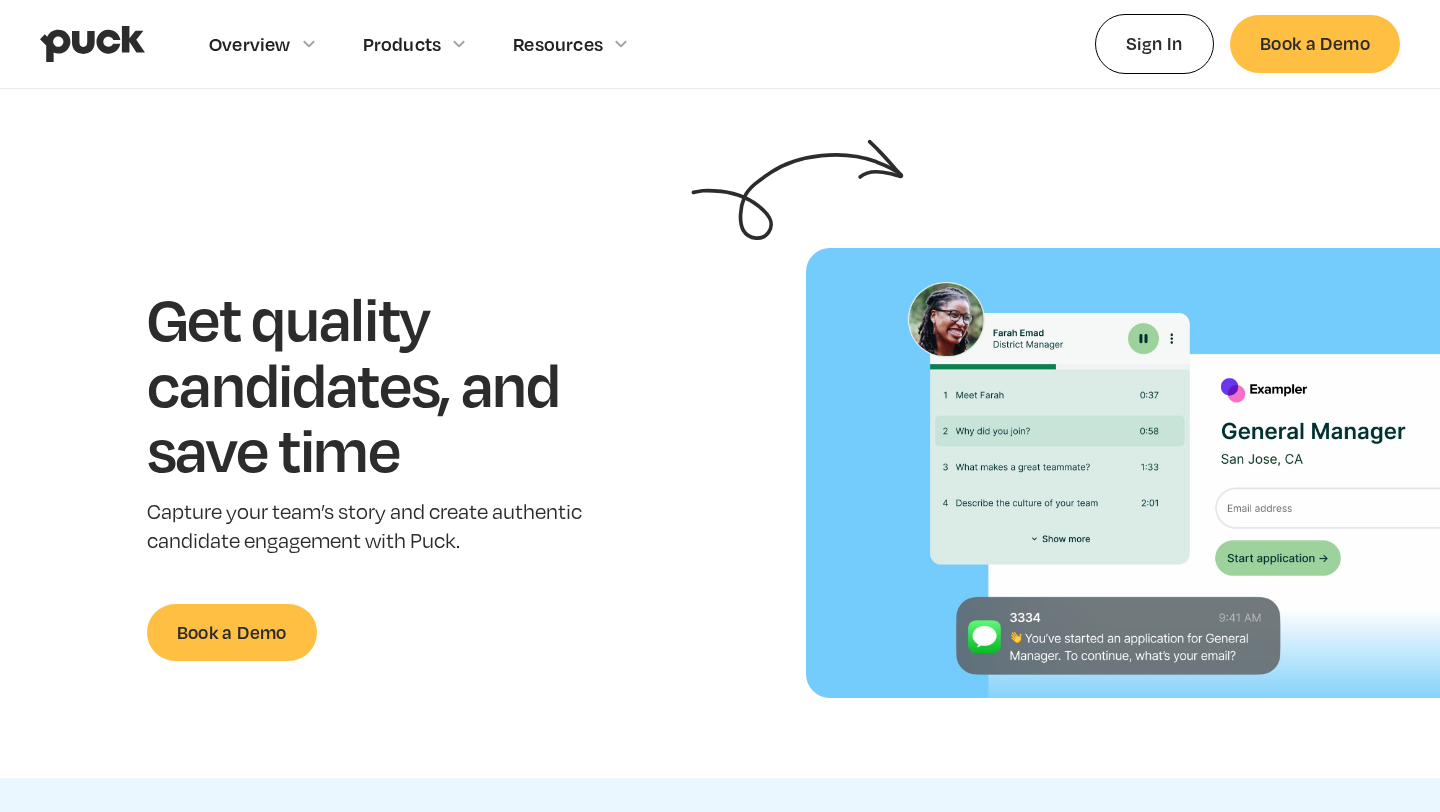 scroll, scrollTop: 0, scrollLeft: 0, axis: both 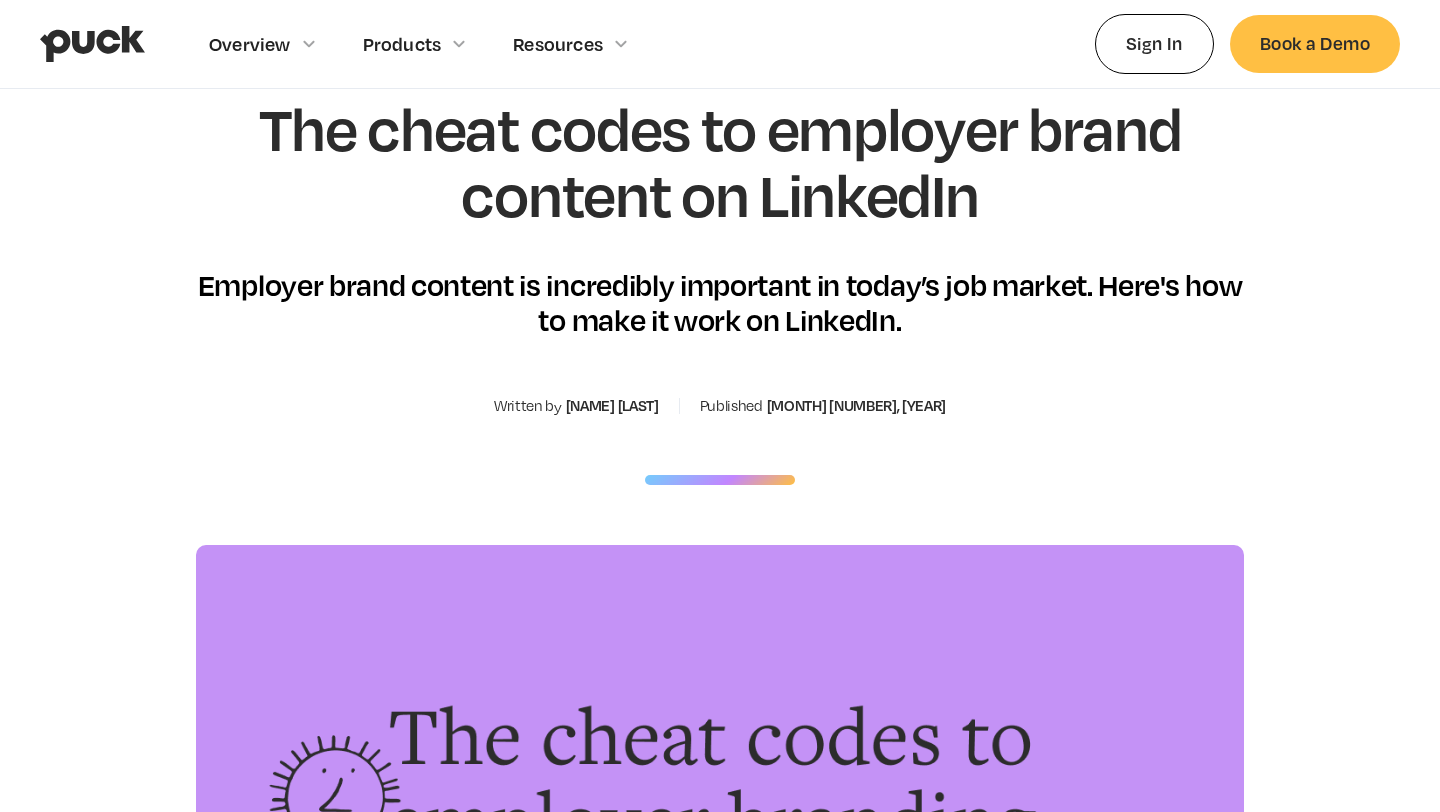 click on "[NAME] [LAST]" at bounding box center (612, 406) 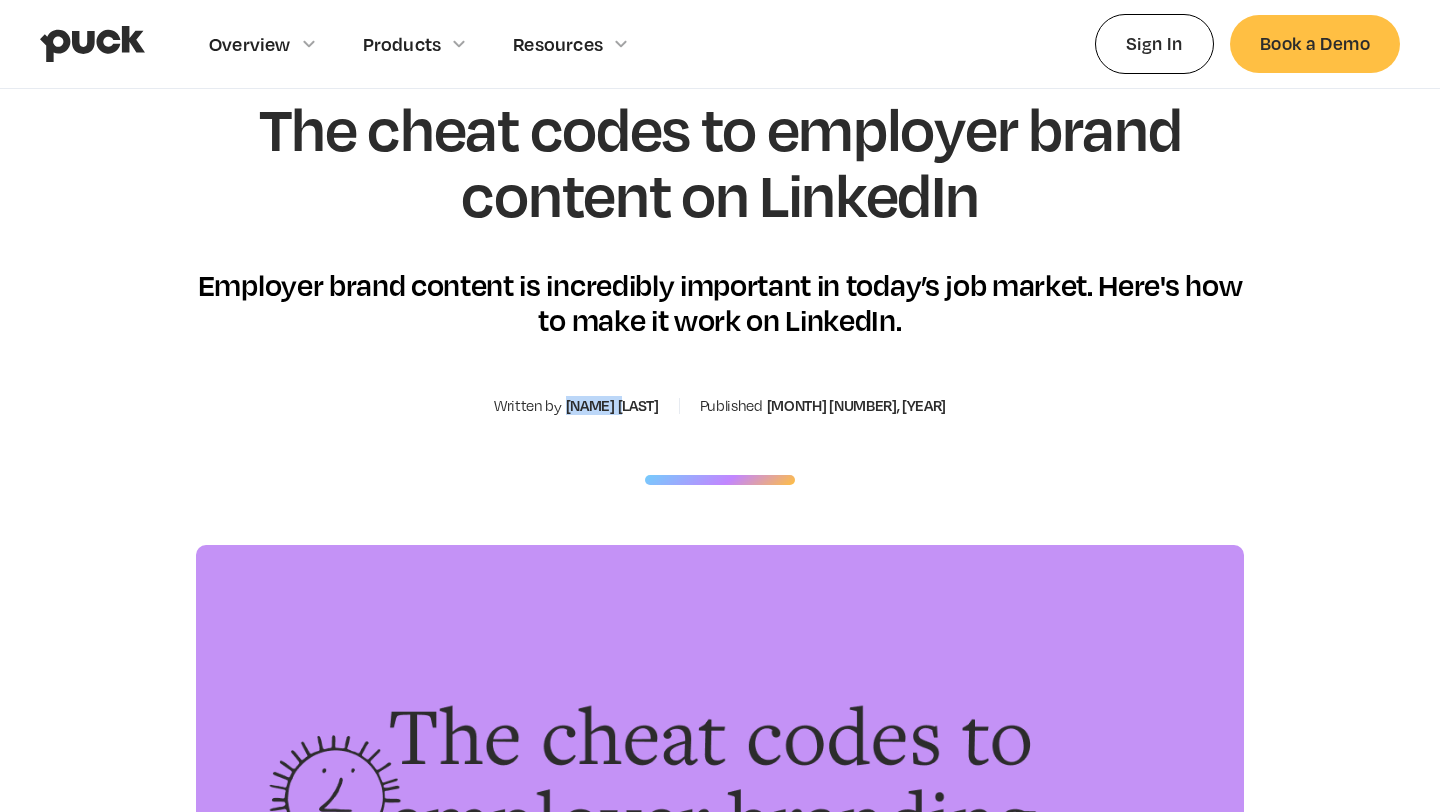 click on "Laetitia Commanay" at bounding box center [612, 406] 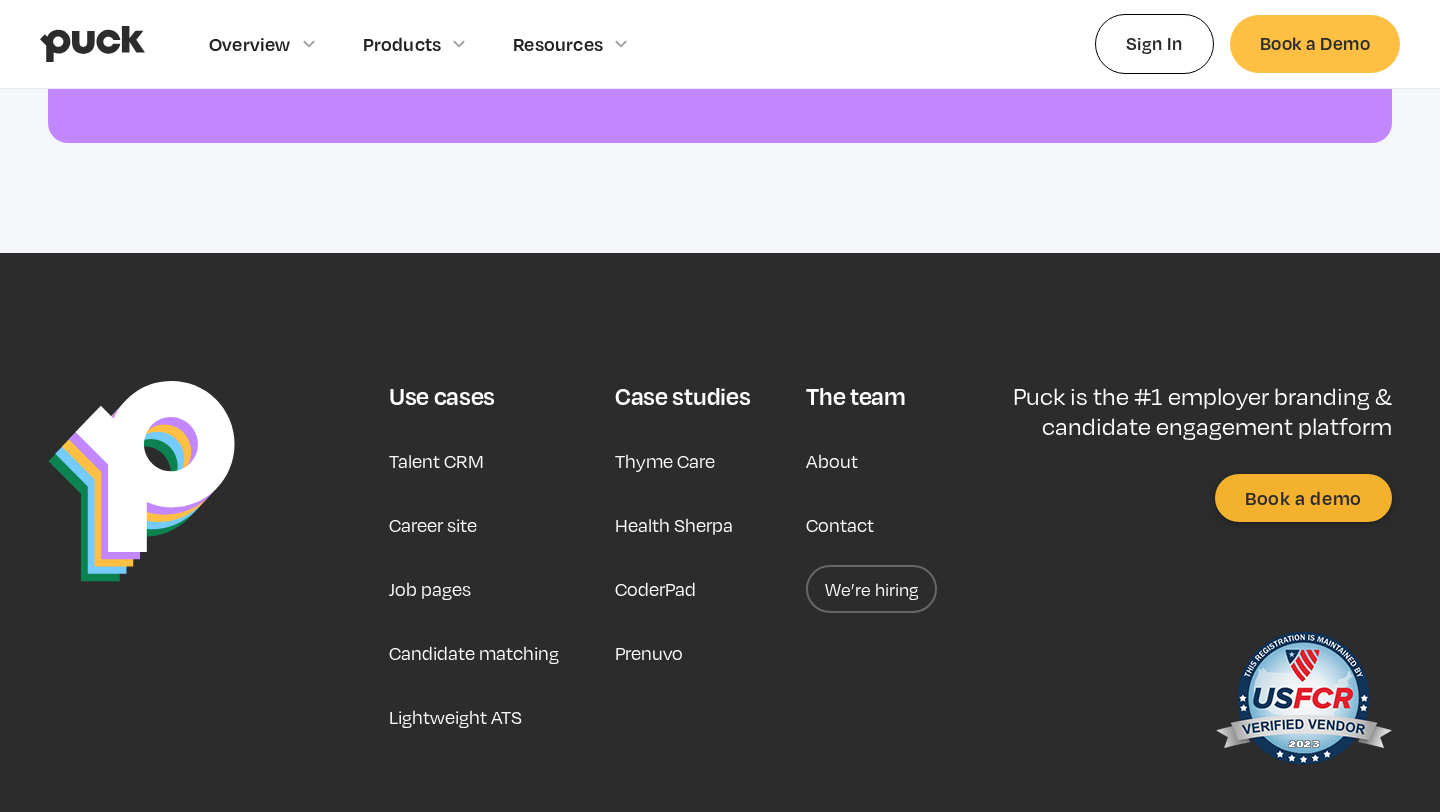 scroll, scrollTop: 13836, scrollLeft: 0, axis: vertical 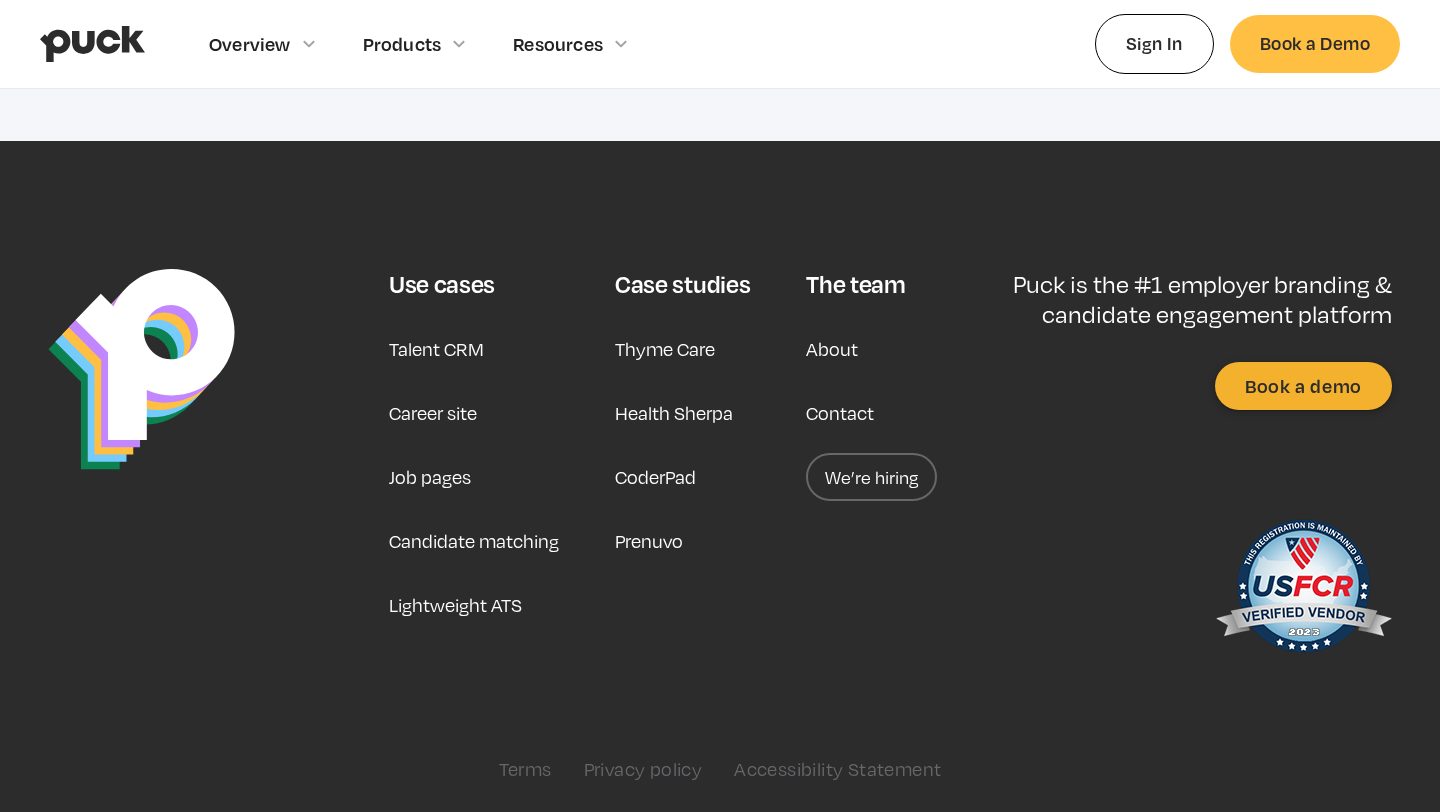 click on "We’re hiring" at bounding box center [871, 477] 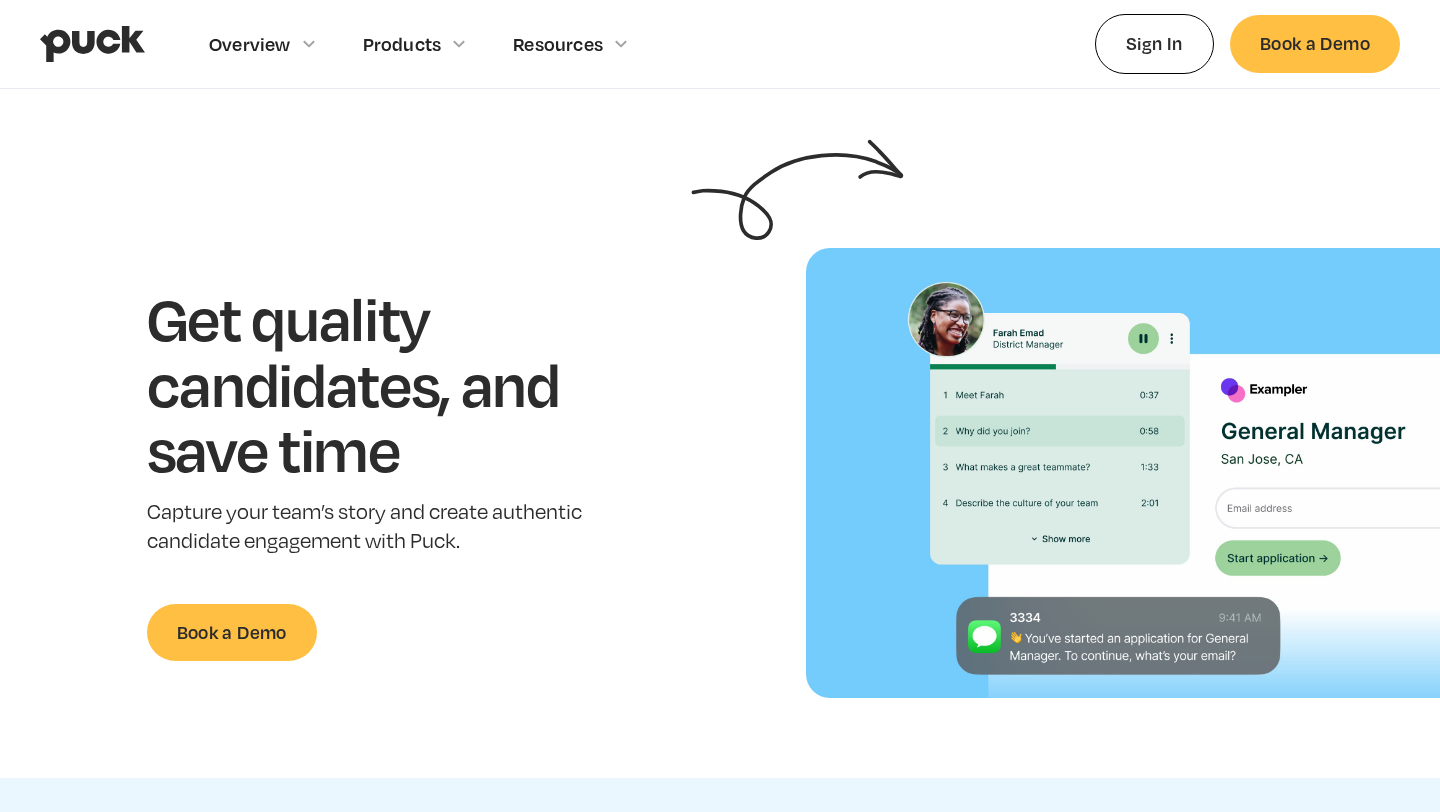 scroll, scrollTop: 0, scrollLeft: 0, axis: both 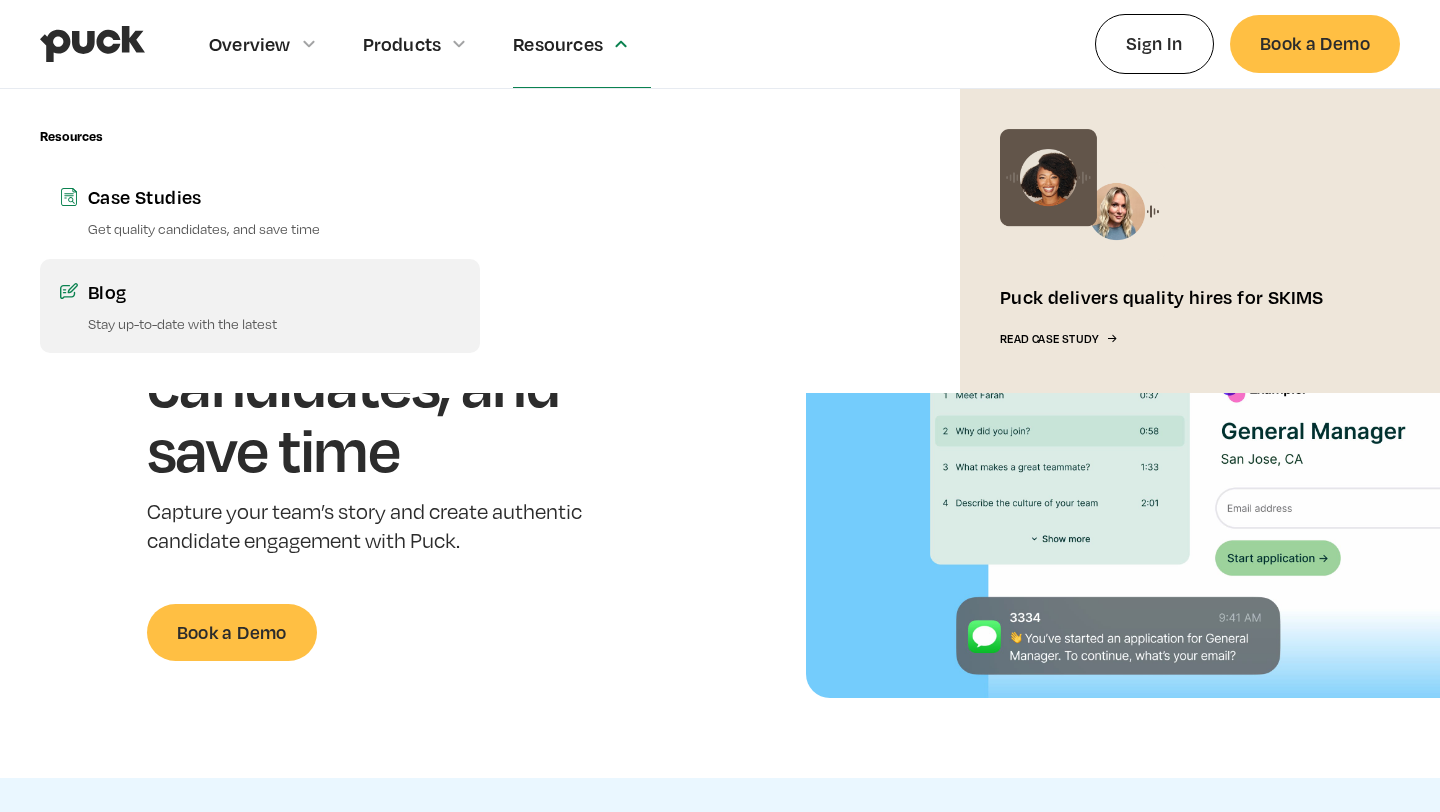 click on "Blog" at bounding box center (274, 291) 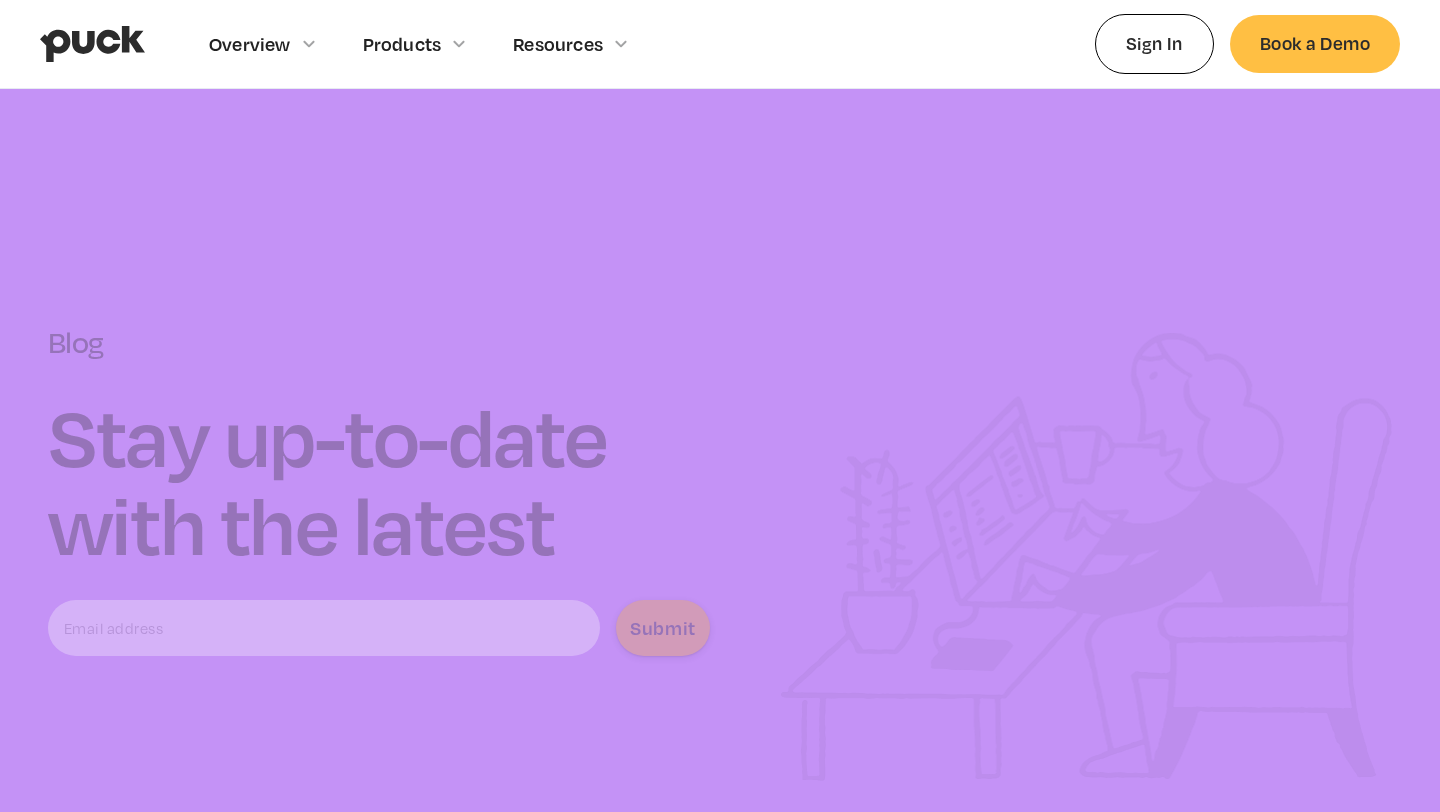 scroll, scrollTop: 0, scrollLeft: 0, axis: both 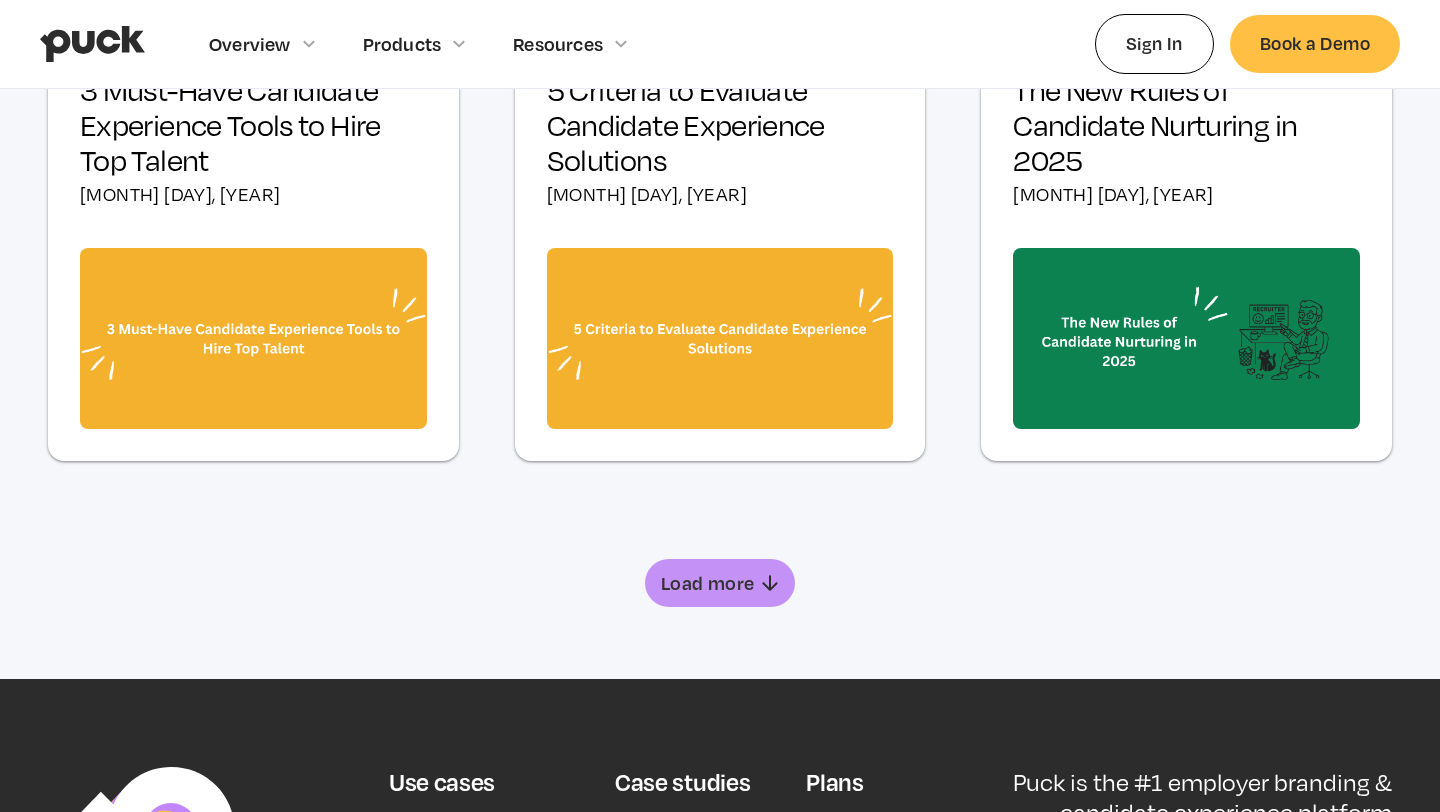 click on "Load more" at bounding box center [708, 583] 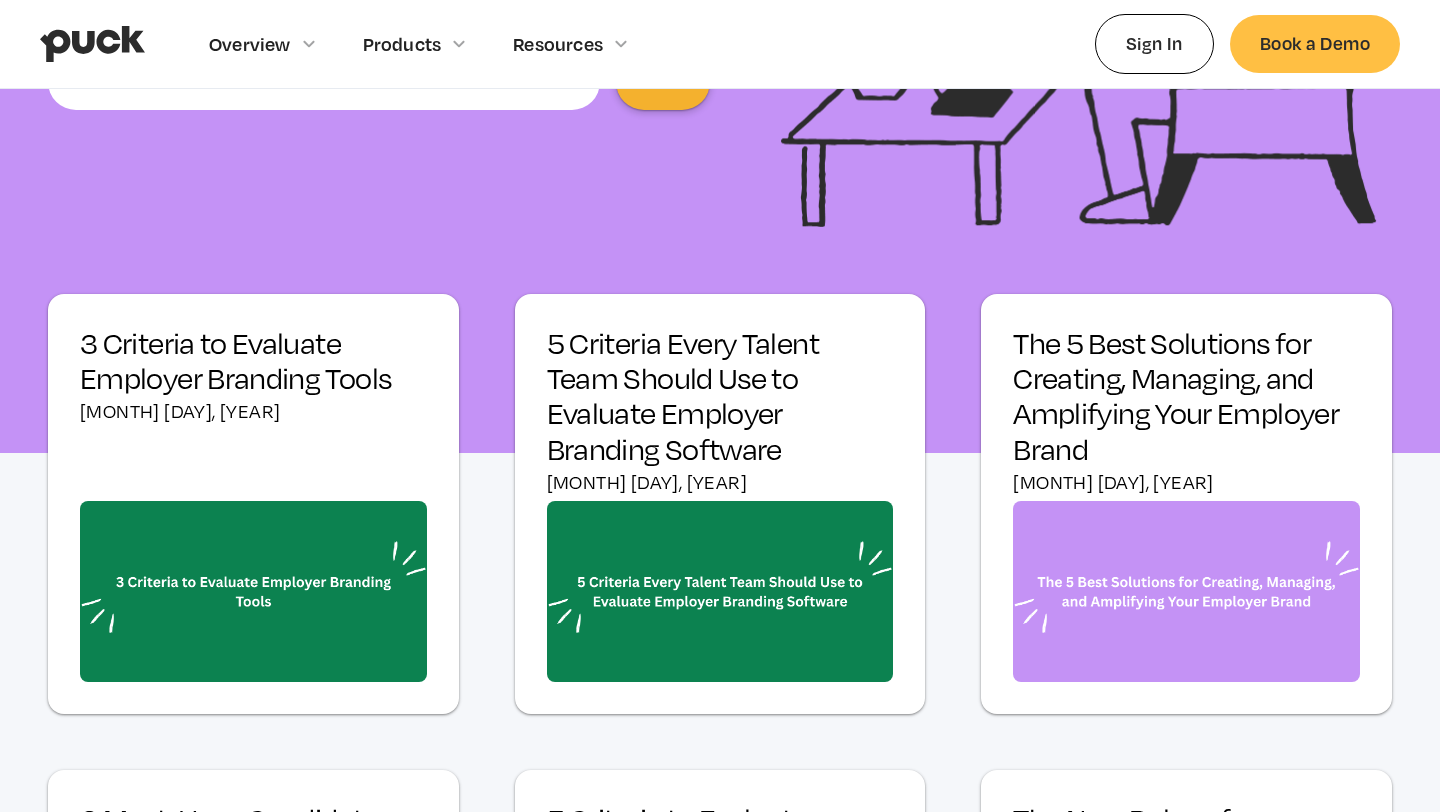 scroll, scrollTop: 0, scrollLeft: 0, axis: both 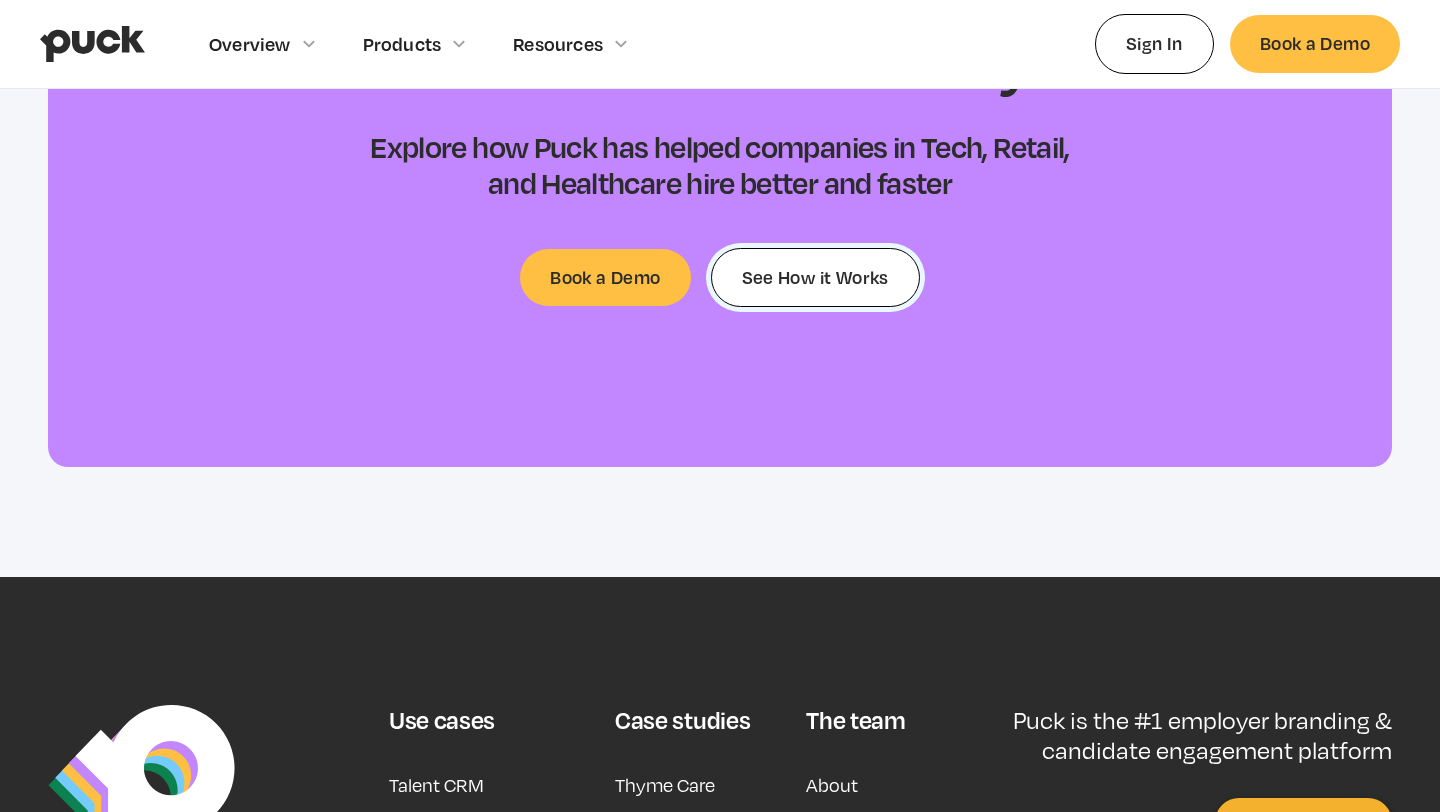 click on "See How it Works" at bounding box center [815, 277] 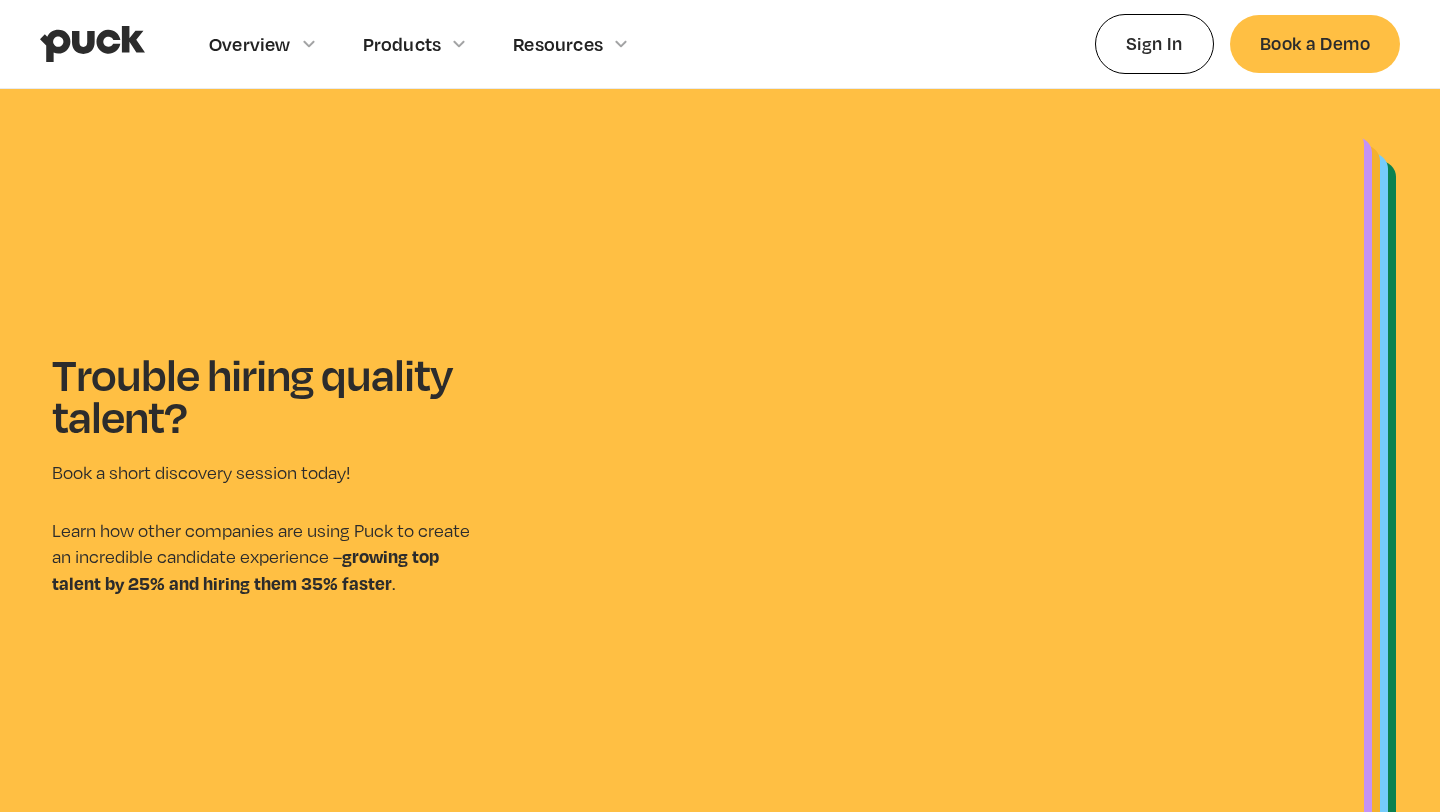 scroll, scrollTop: 0, scrollLeft: 0, axis: both 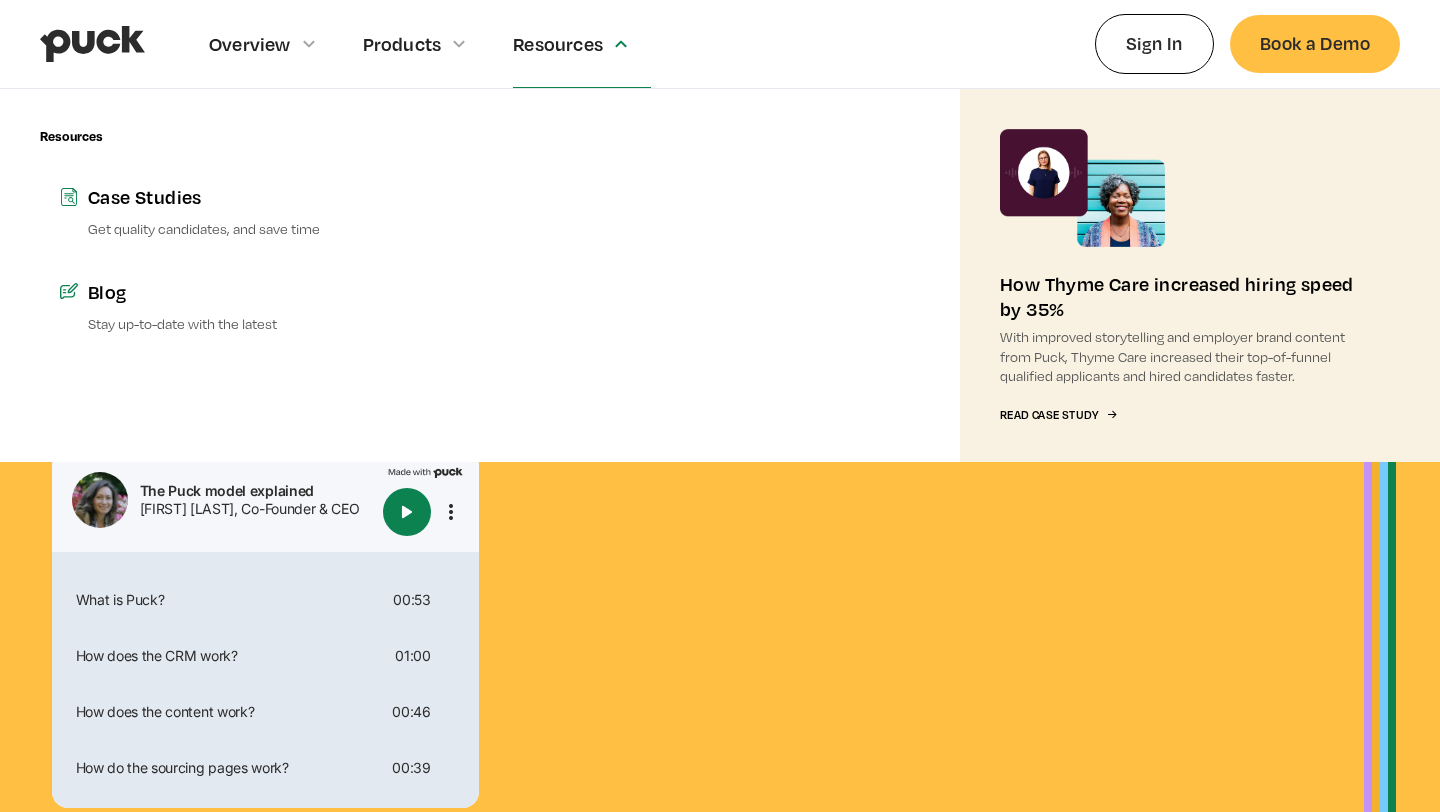 click on "Resources" at bounding box center [558, 44] 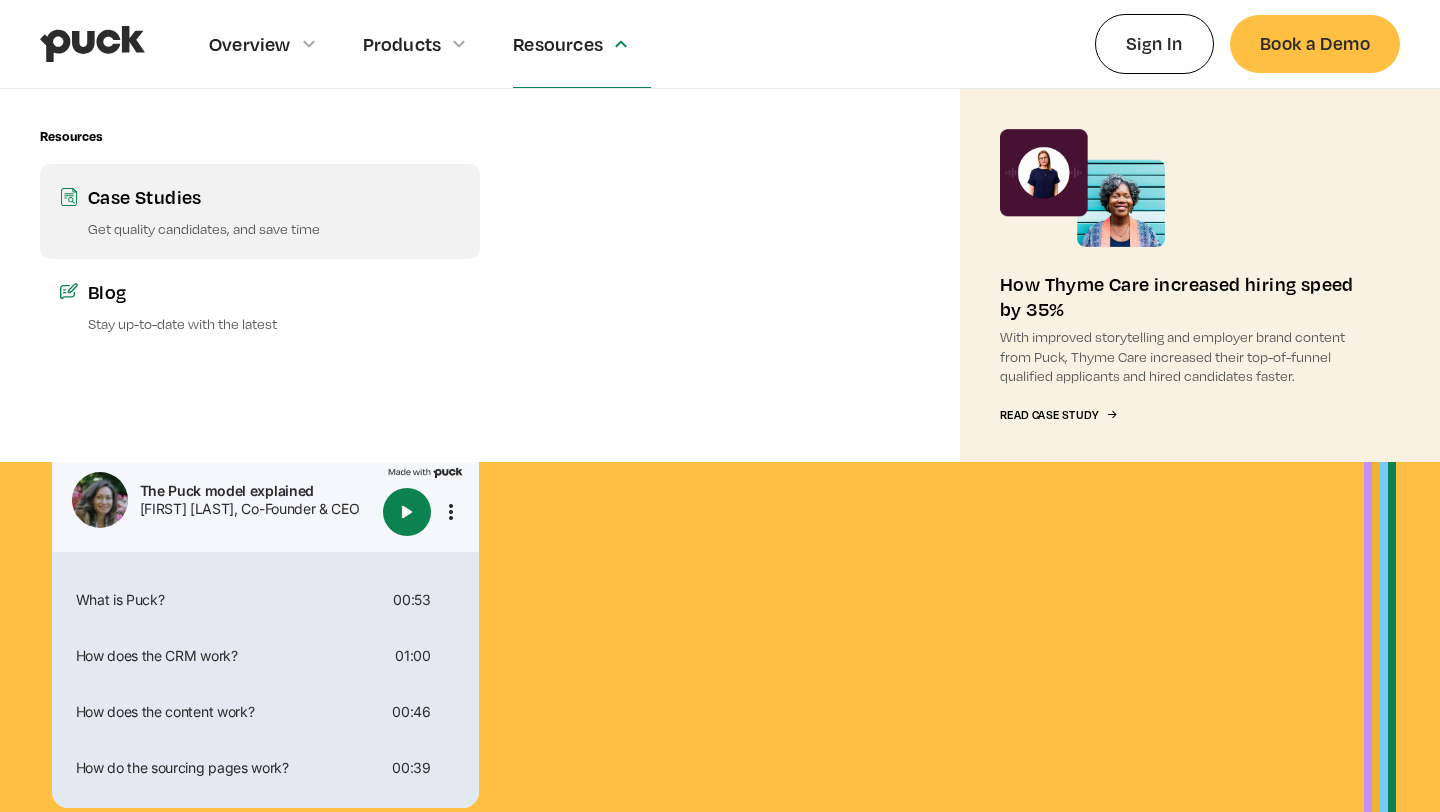 click on "Case Studies Get quality candidates, and save time" at bounding box center [260, 211] 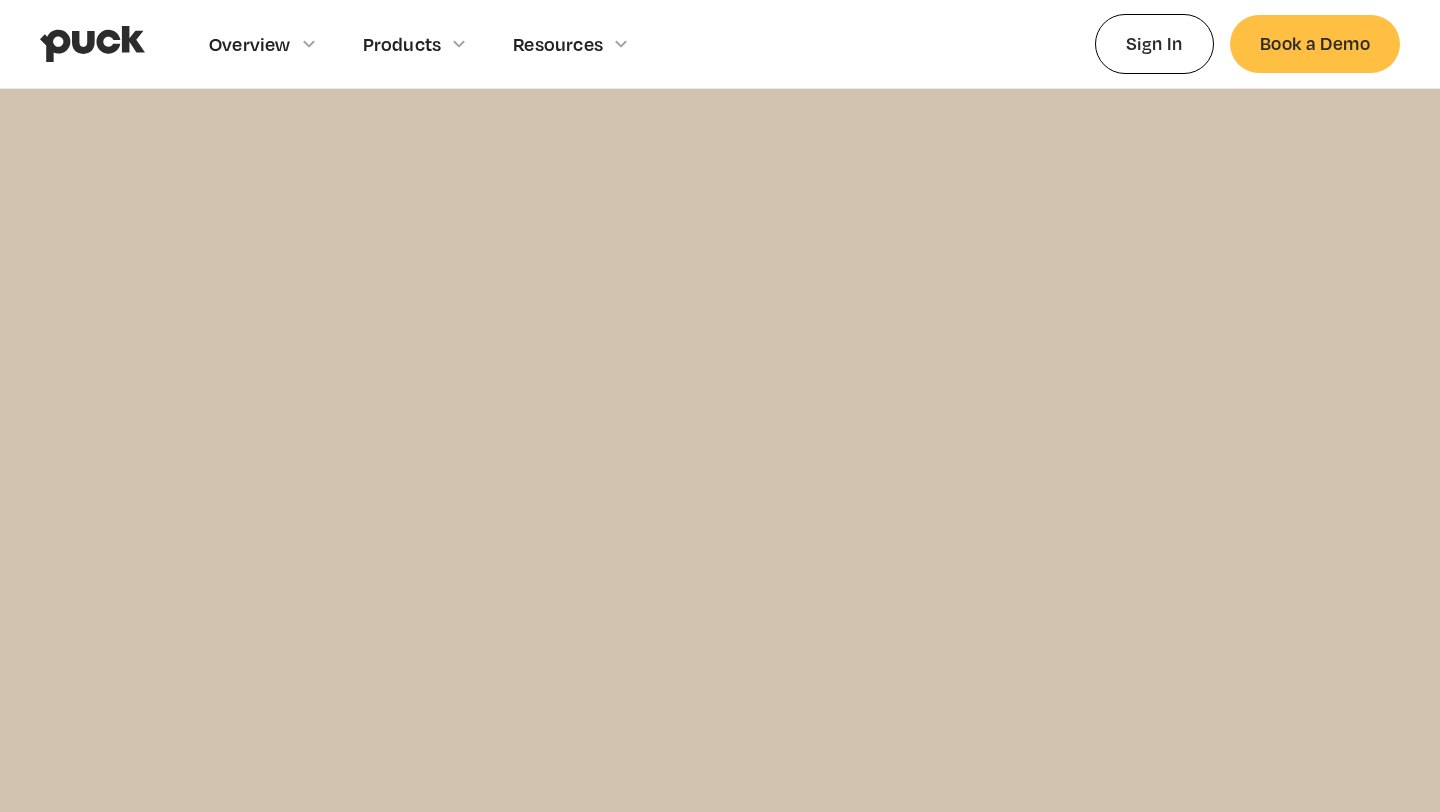 scroll, scrollTop: 0, scrollLeft: 0, axis: both 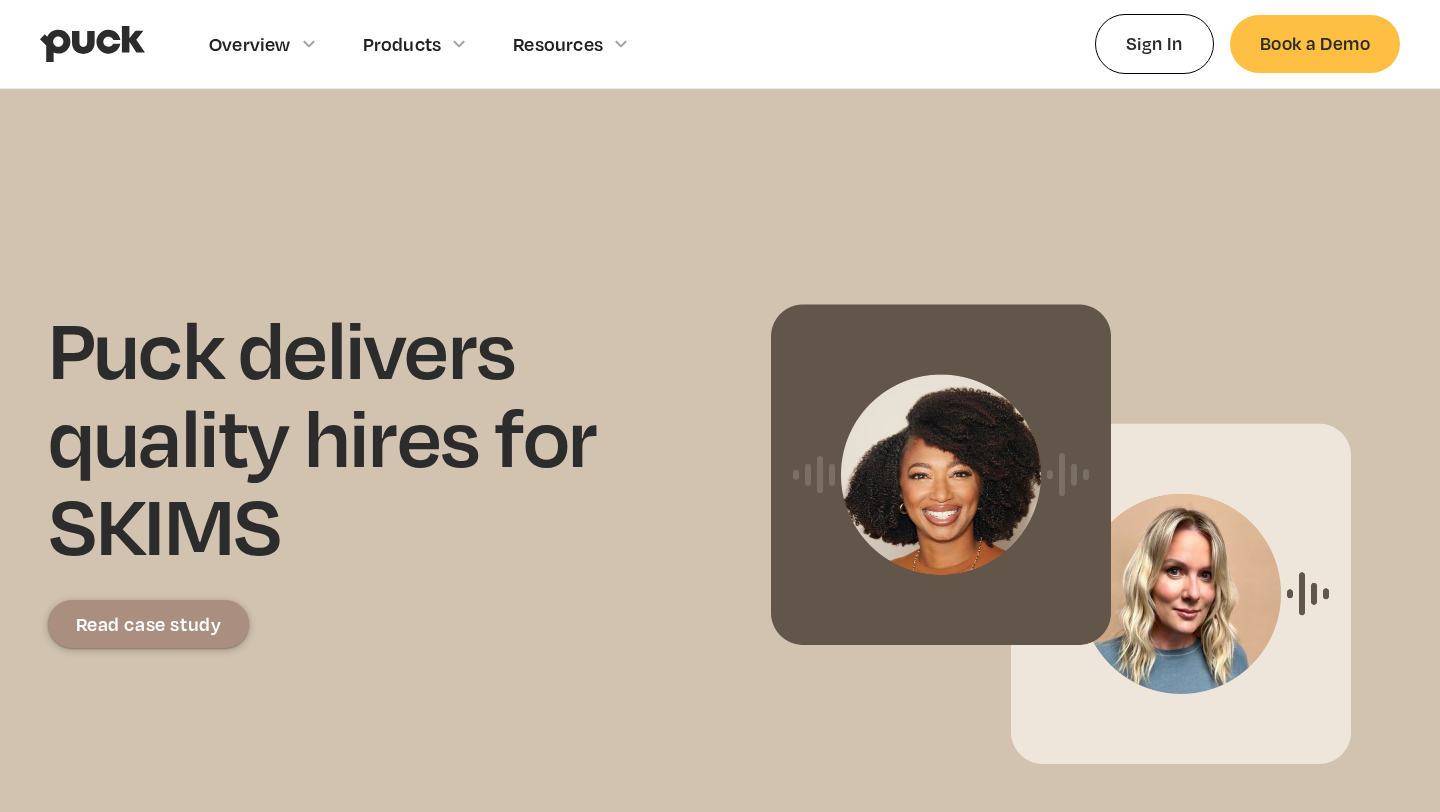 click on "Puck delivers quality hires for SKIMS Read case study" at bounding box center [720, 498] 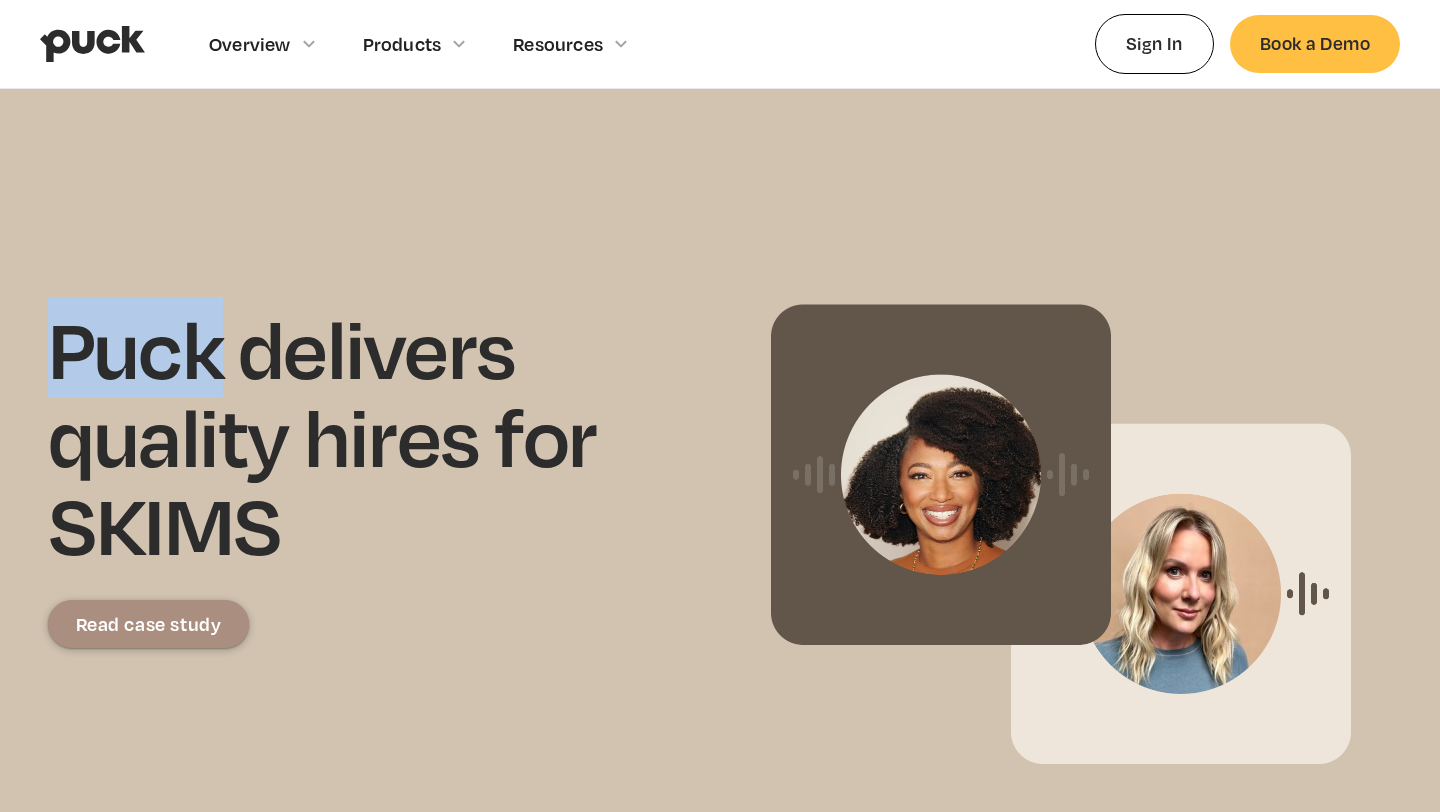 click on "Puck delivers quality hires for SKIMS Read case study" at bounding box center (720, 498) 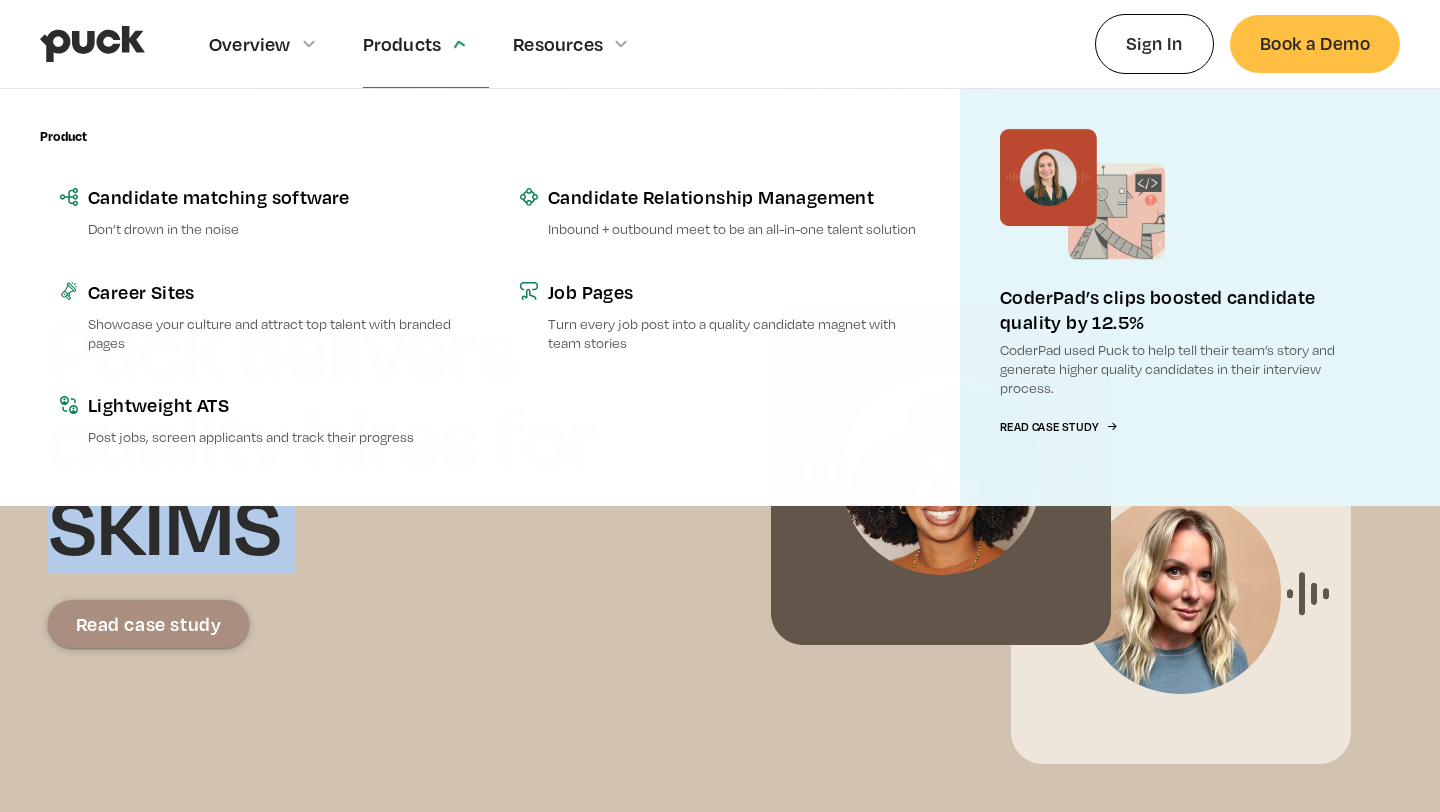 click on "Products" at bounding box center [426, 43] 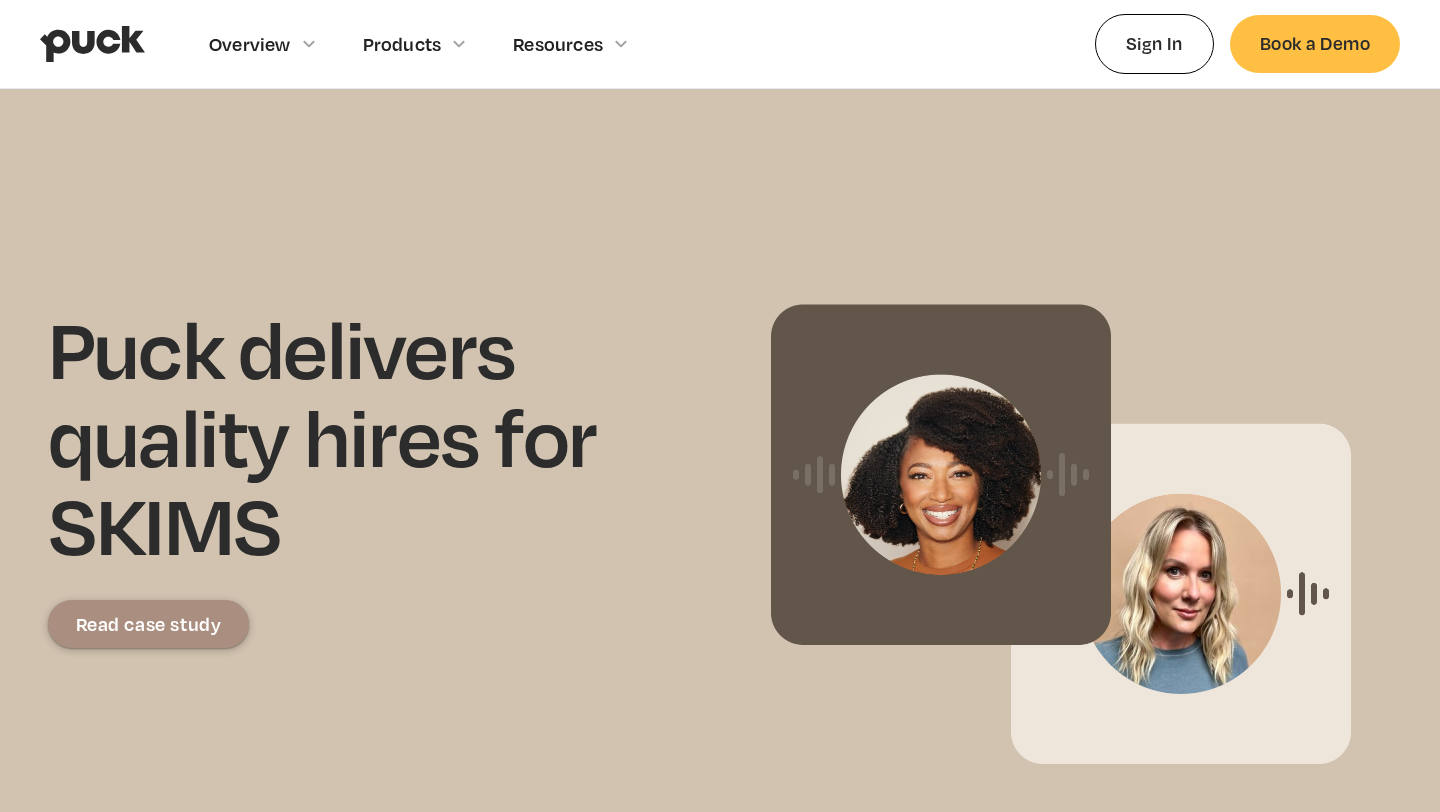click on "Puck delivers quality hires for SKIMS Read case study" at bounding box center [720, 498] 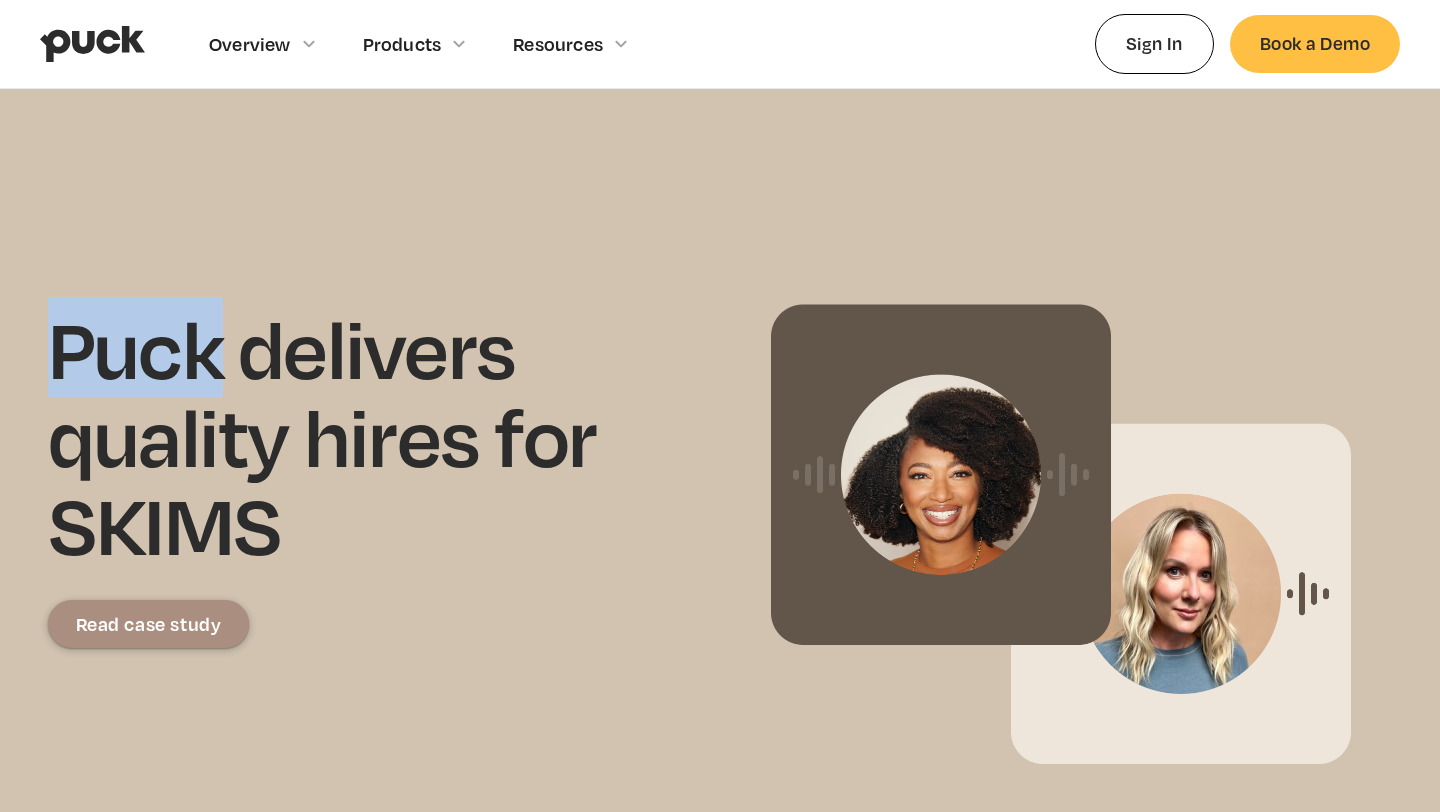 click on "Puck delivers quality hires for SKIMS Read case study" at bounding box center [720, 498] 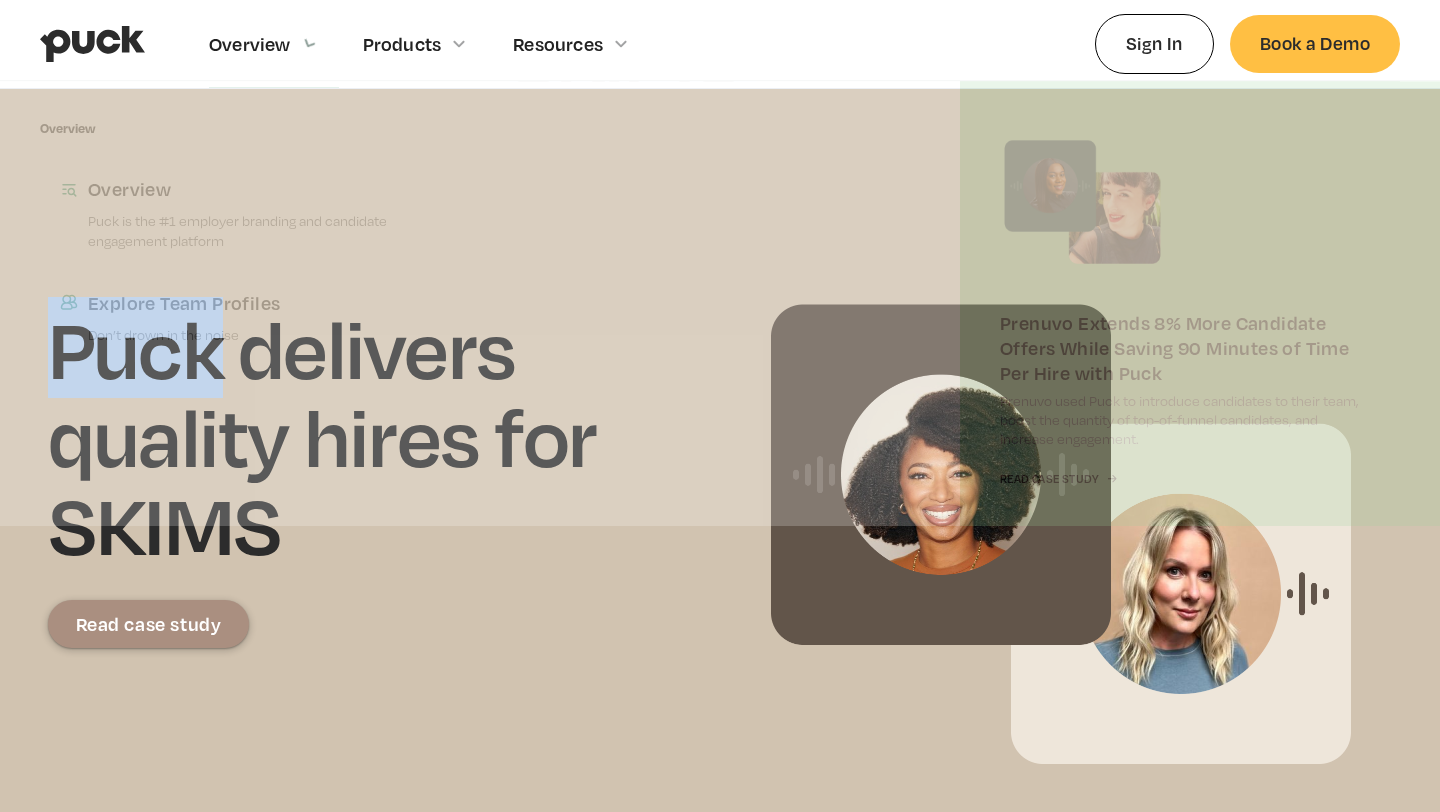 click on "Overview" at bounding box center [274, 43] 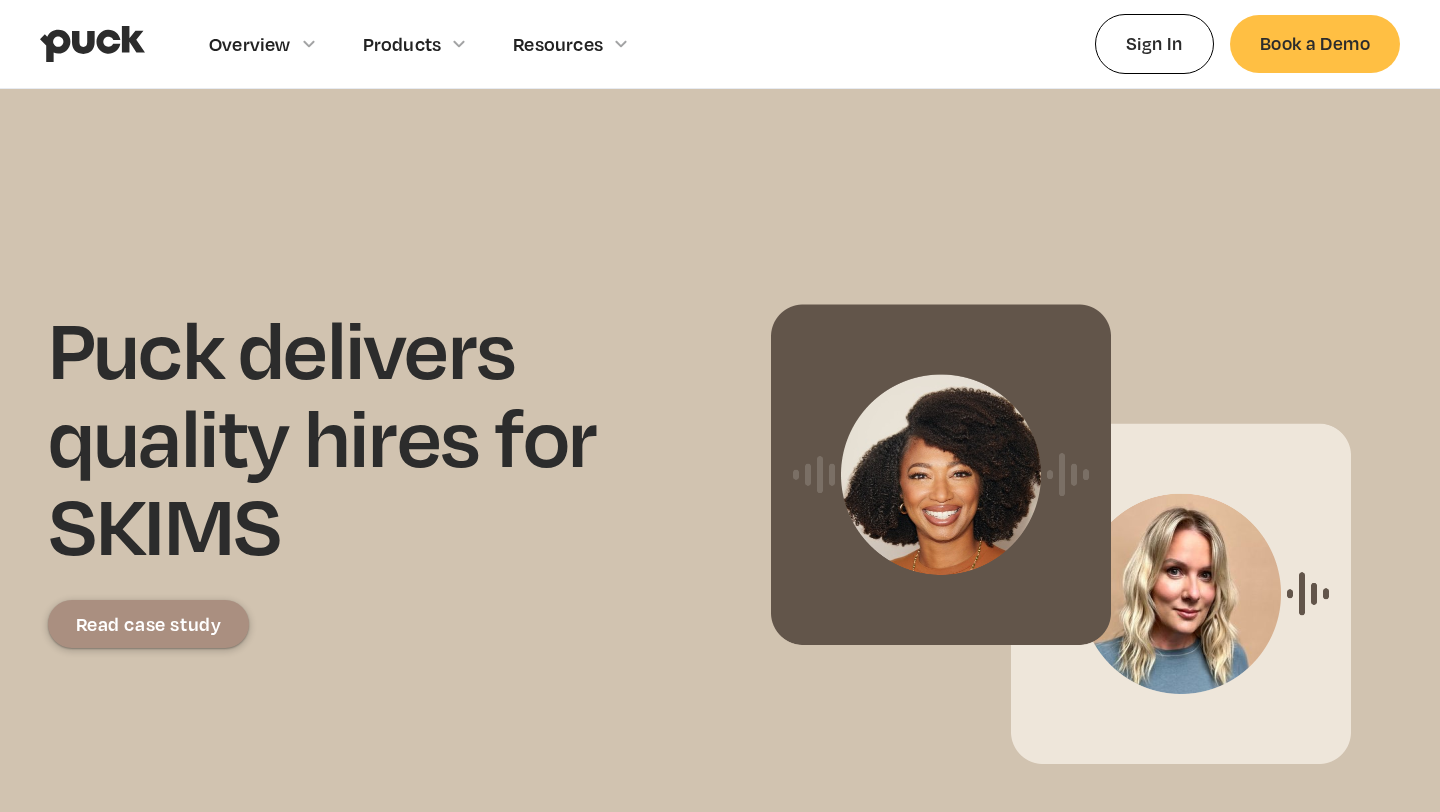 click on "Puck delivers quality hires for SKIMS Read case study" at bounding box center (720, 498) 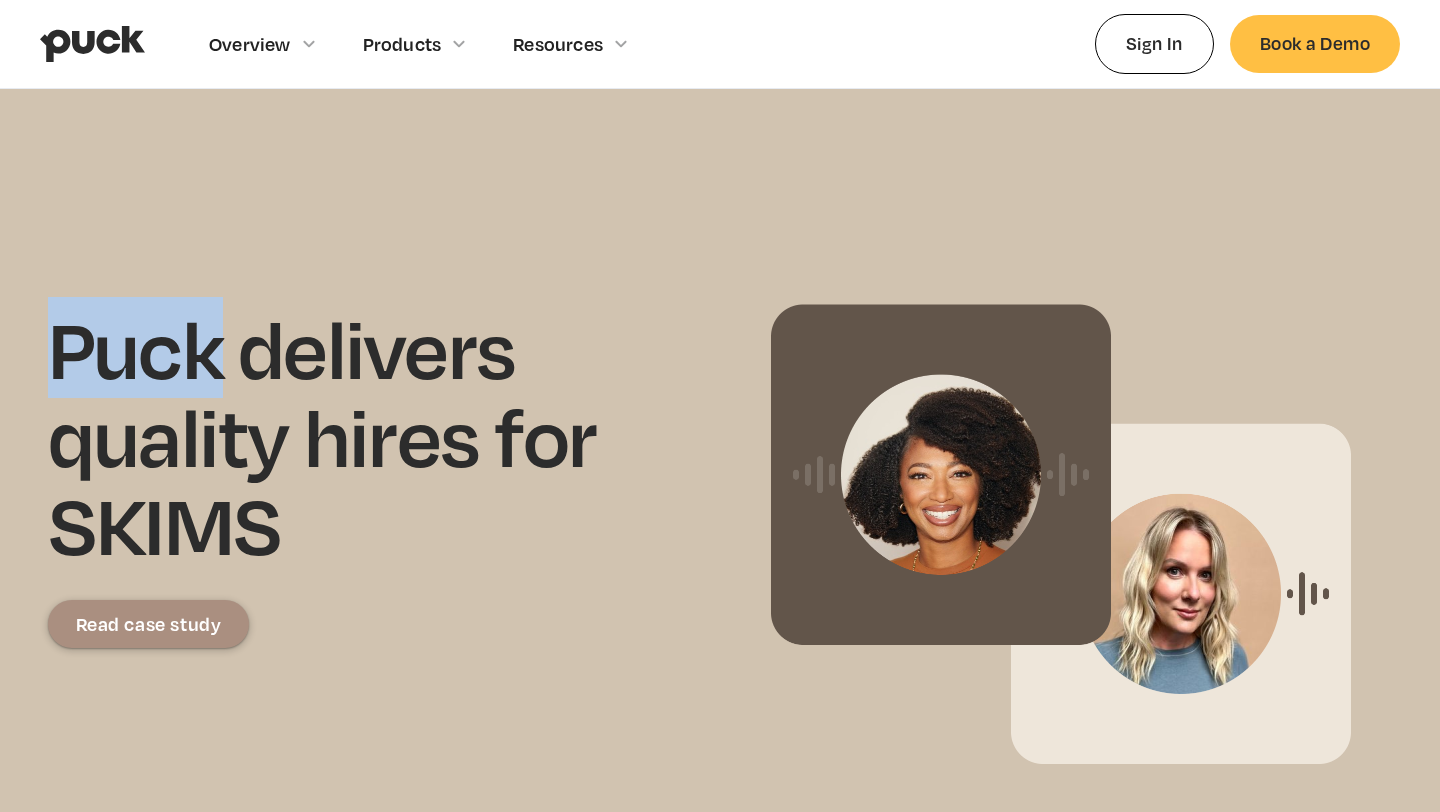 click on "Puck delivers quality hires for SKIMS Read case study" at bounding box center [720, 498] 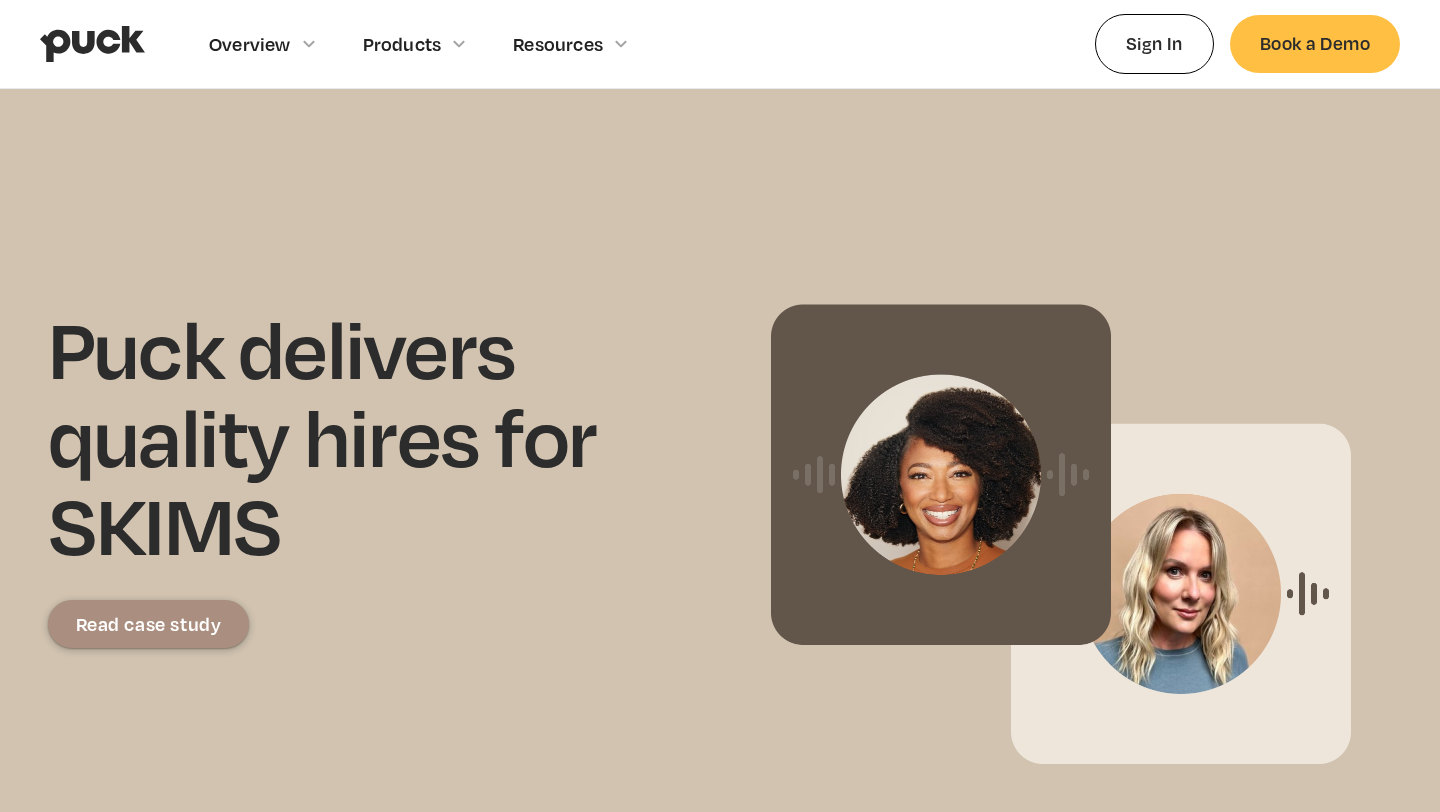 click on "Puck delivers quality hires for SKIMS Read case study" at bounding box center [720, 498] 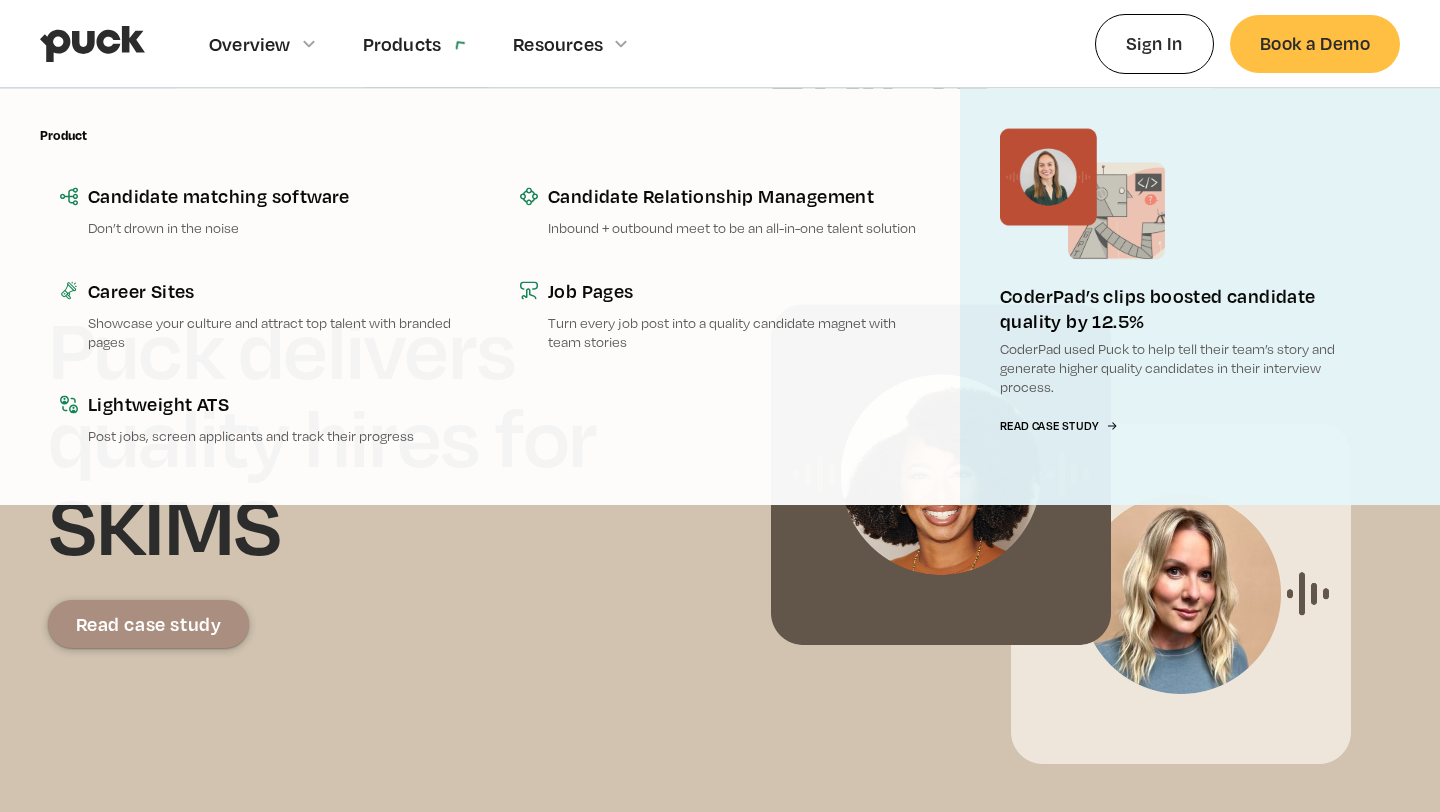 click on "Products" at bounding box center (426, 43) 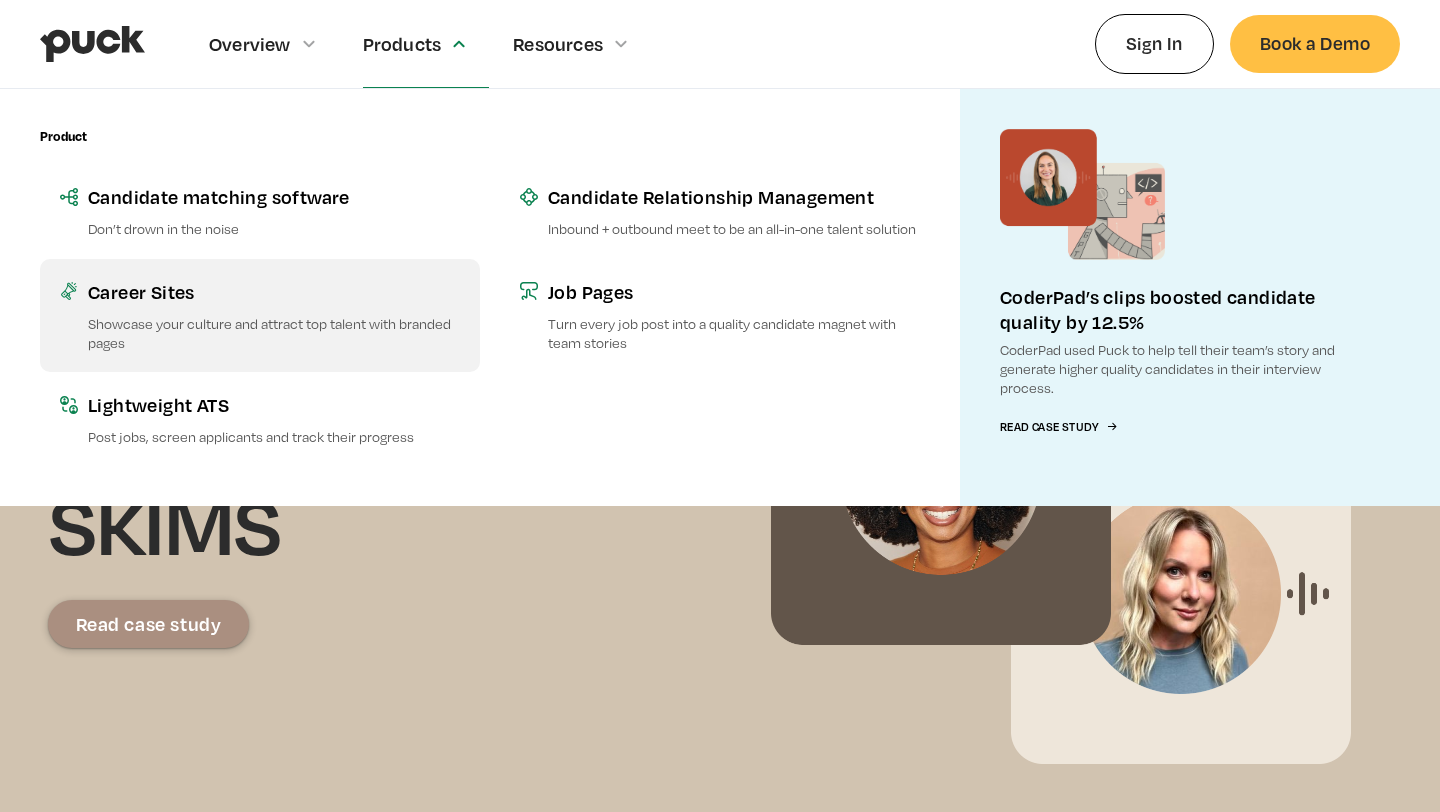 click on "Career Sites Showcase your culture and attract top talent with branded pages" at bounding box center (260, 315) 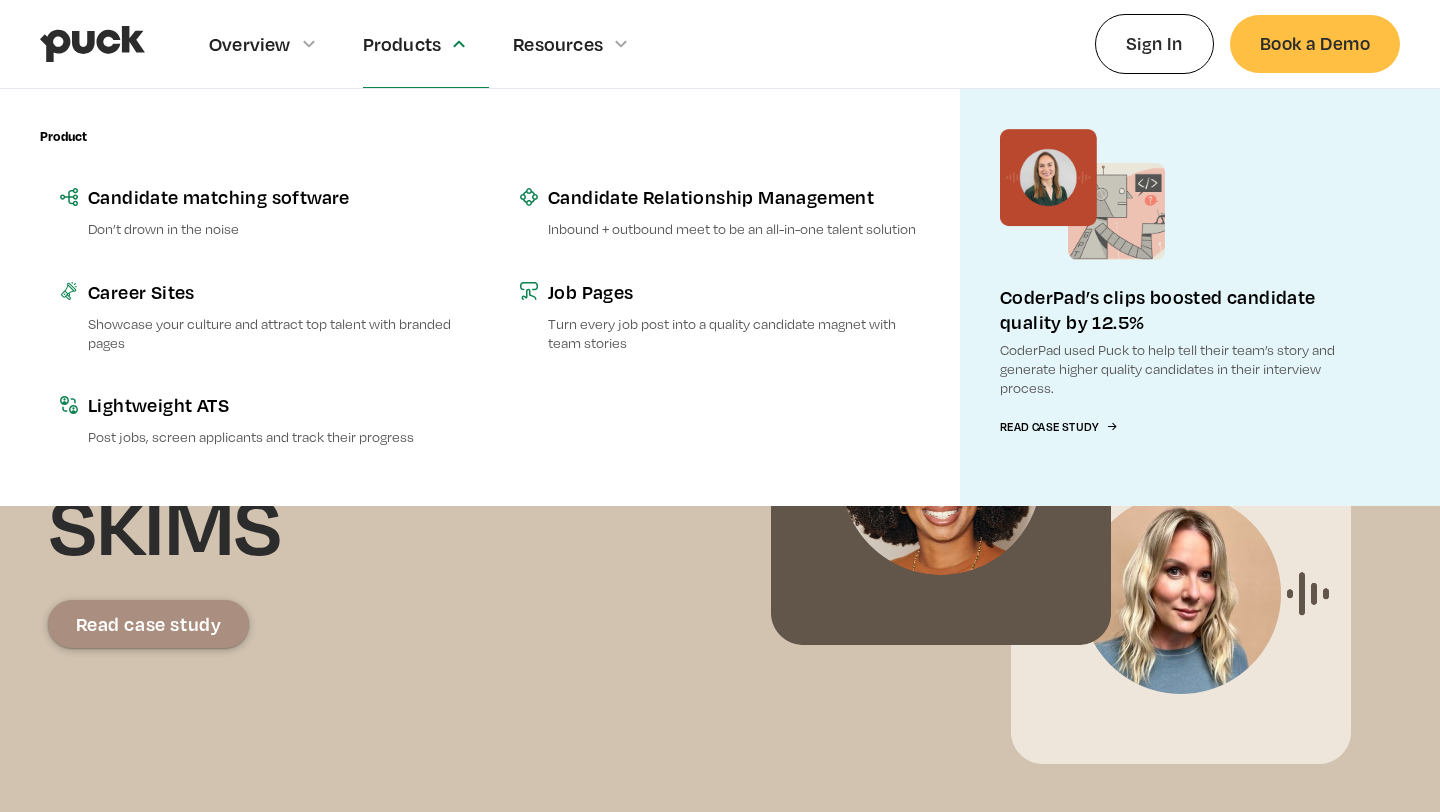 click on "Candidate Relationship Management Inbound + outbound meet to be an all-in-one talent solution
Job Pages Turn every job post into a quality candidate magnet with team stories" at bounding box center (720, 297) 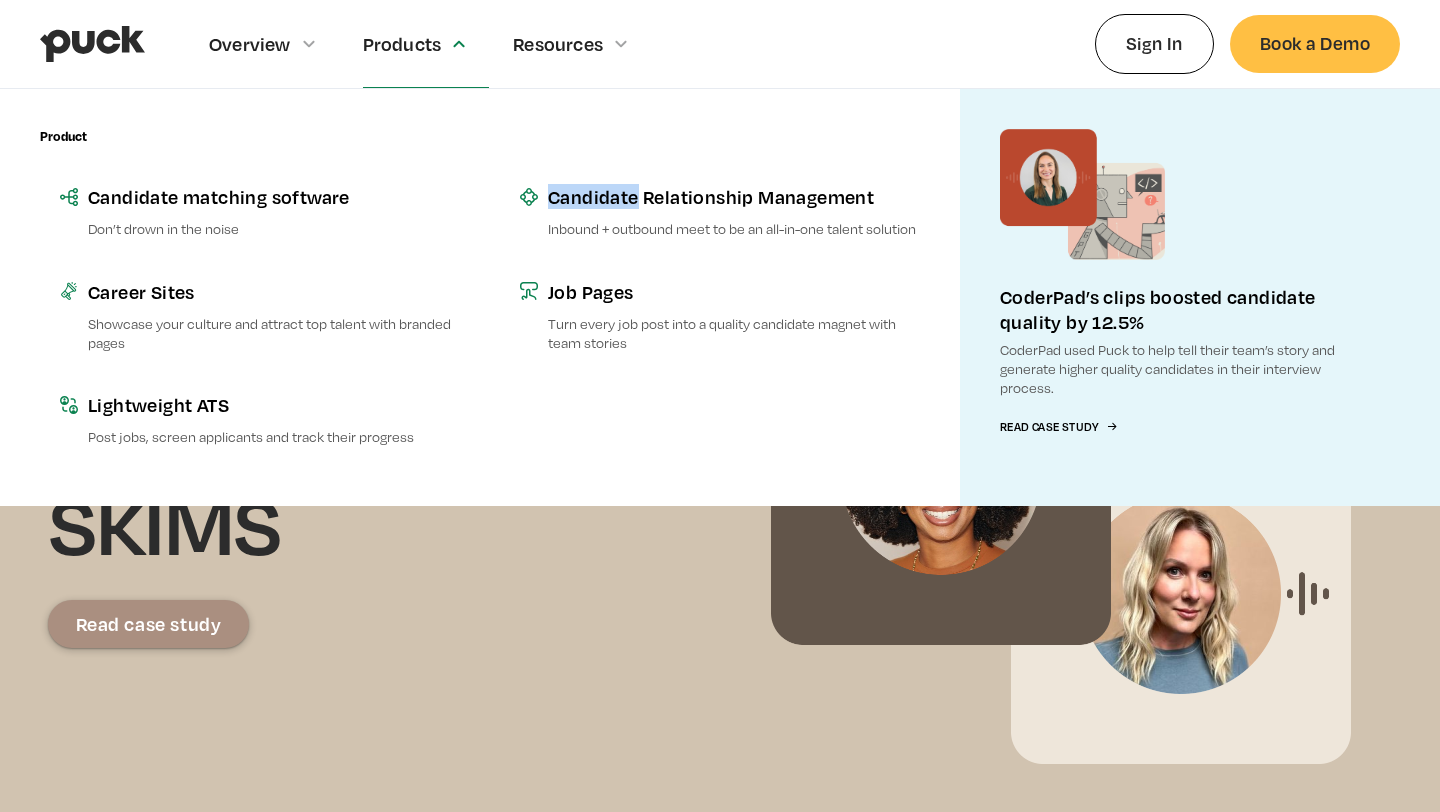 click on "Candidate Relationship Management Inbound + outbound meet to be an all-in-one talent solution
Job Pages Turn every job post into a quality candidate magnet with team stories" at bounding box center (720, 297) 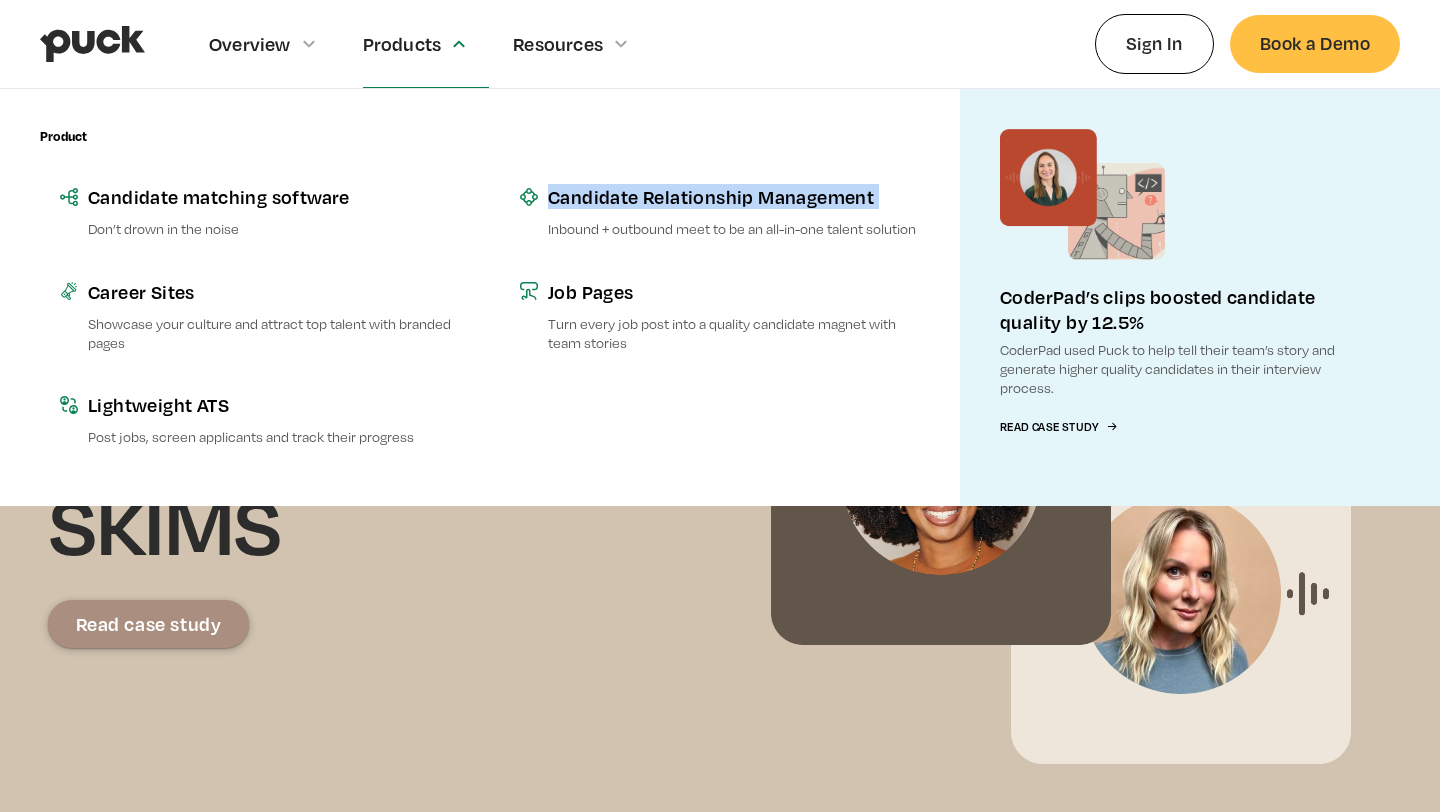 click on "Candidate Relationship Management Inbound + outbound meet to be an all-in-one talent solution
Job Pages Turn every job post into a quality candidate magnet with team stories" at bounding box center (720, 297) 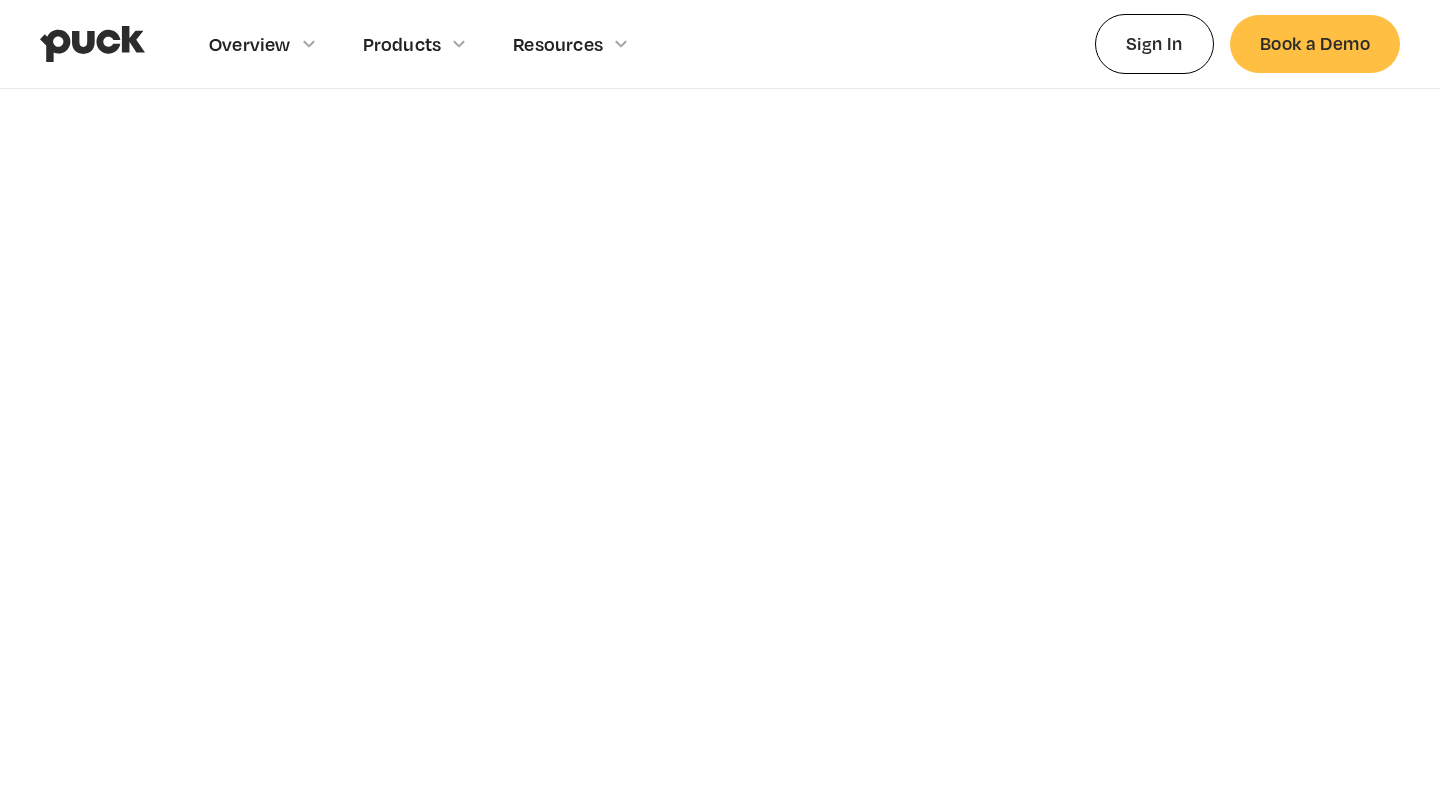 click on "Career Site The One-stop shop for your career site, combining content with our software." at bounding box center (720, 503) 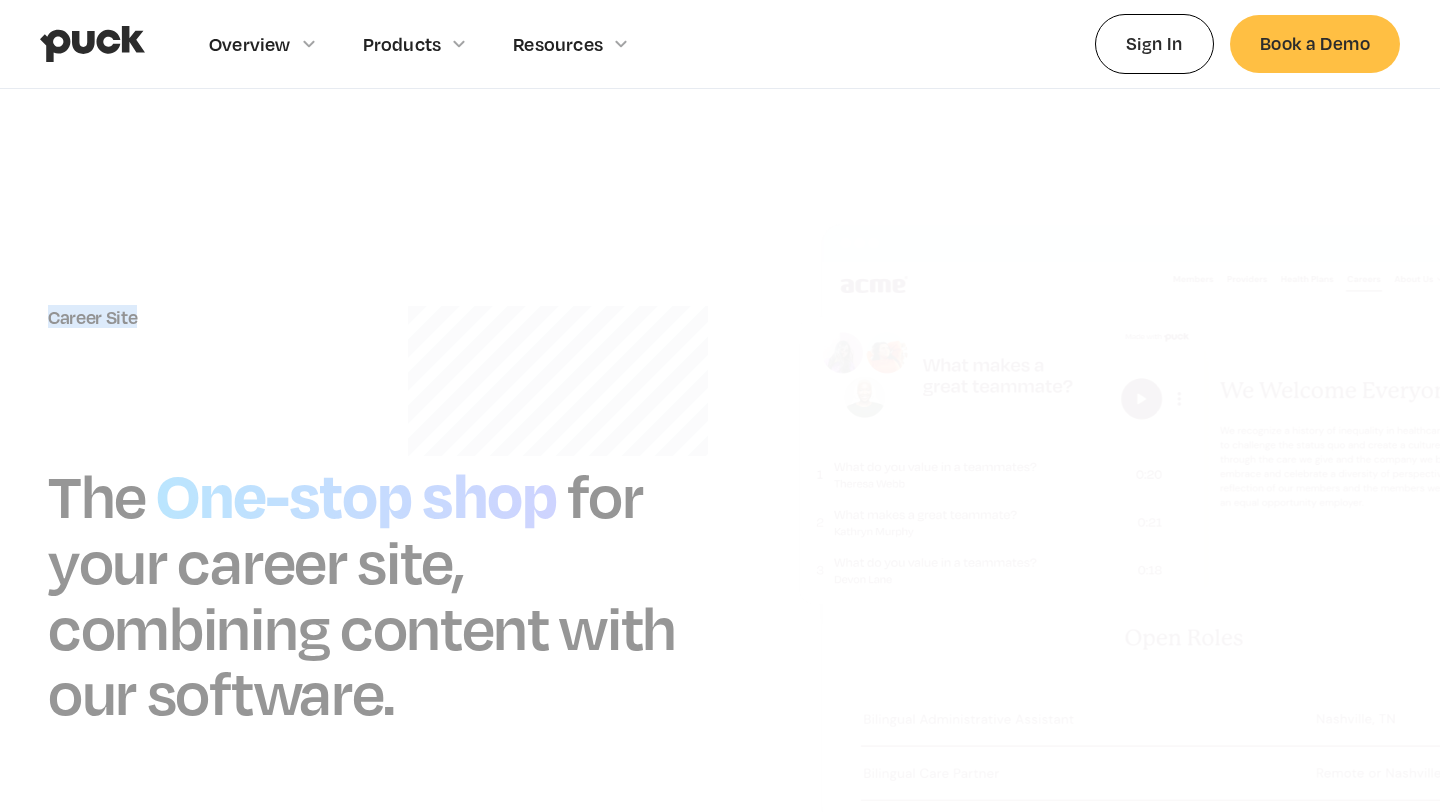 click on "Career Site The One-stop shop for your career site, combining content with our software." at bounding box center (720, 503) 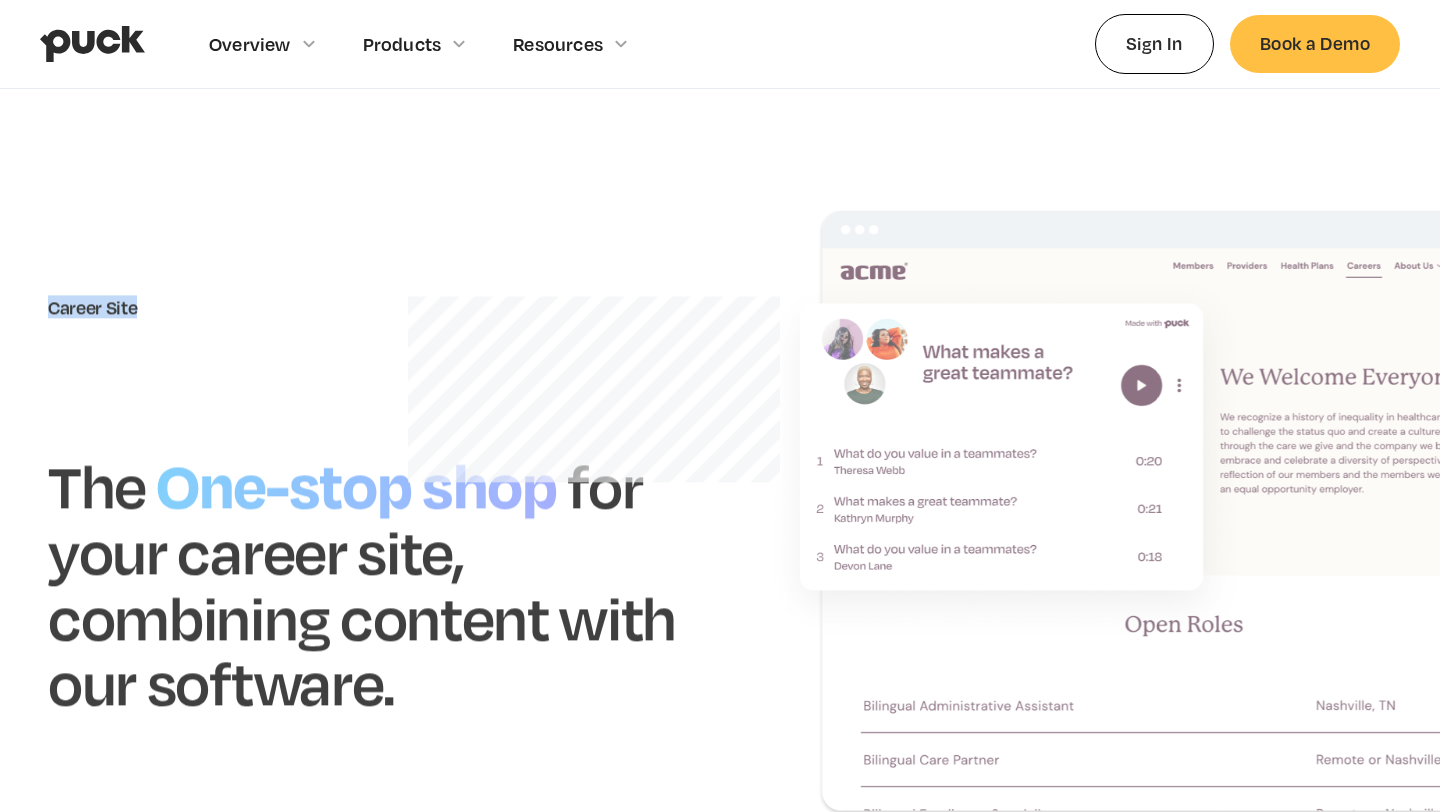 click on "Career Site The One-stop shop for your career site, combining content with our software." at bounding box center [720, 503] 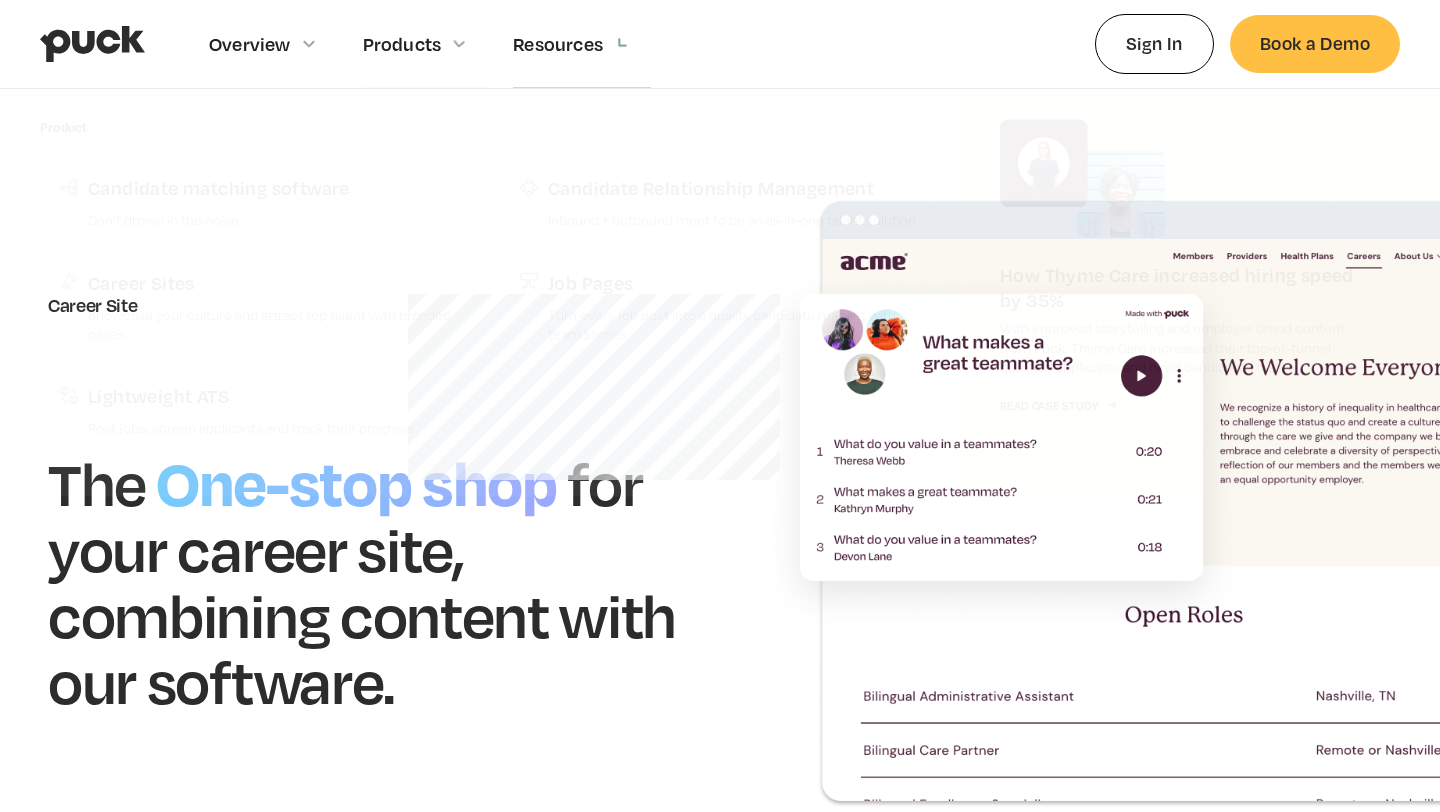 click on "Overview
Overview
Overview Puck is the #1 employer branding and candidate engagement platform
Explore Team Profiles Don’t drown in the noise How Thyme Care increased hiring speed by 35%  With improved storytelling and employer brand content from Puck, Thyme Care increased their top-of-funnel qualified applicants and hired candidates faster.  Read Case Study
Products
Product
Employer Branding Tell the story of your team with voices and podcasts
Candidate matching software Don’t drown in the noise
Career Sites Showcase your culture and attract top talent with branded pages
Lightweight ATS Post jobs, screen applicants and track their progress
Candidate sourcing tool Build pipelines of best-fit candidates
Candidate Relationship Management Inbound + outbound meet to be an all-in-one talent solution
Job Pages Turn every job post into a quality candidate magnet with team stories" at bounding box center [720, 44] 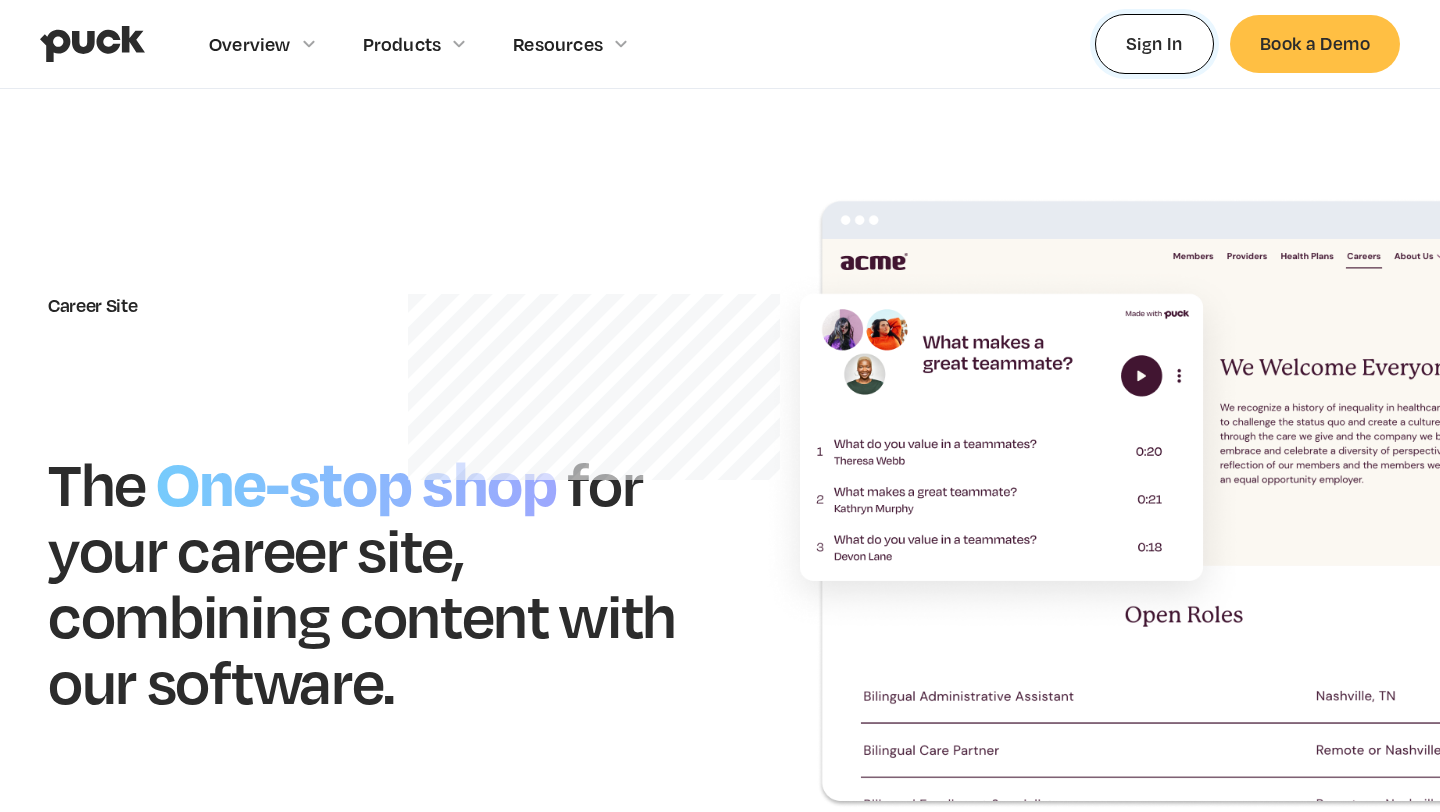 click on "Sign In" at bounding box center [1154, 43] 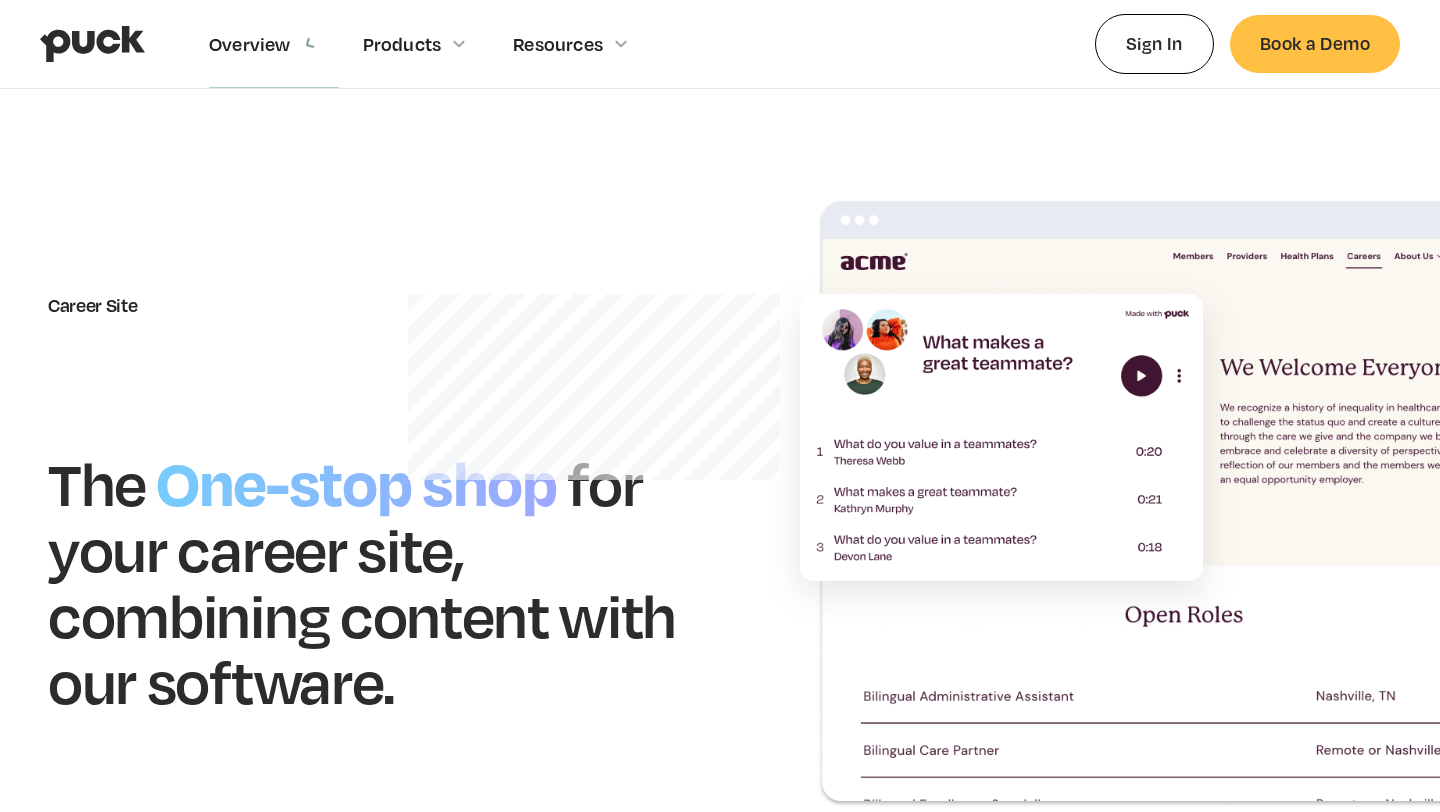 click at bounding box center [92, 44] 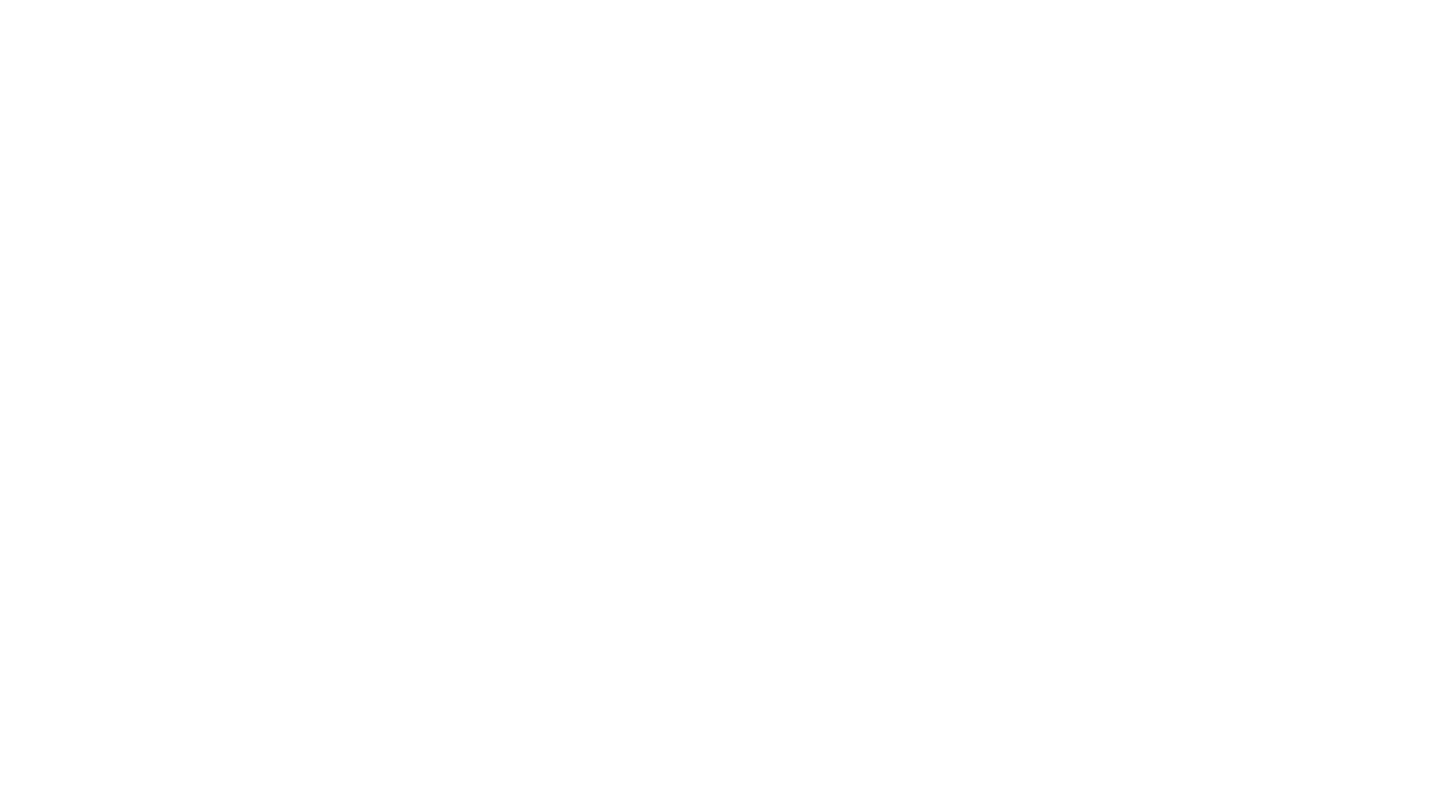 scroll, scrollTop: 0, scrollLeft: 0, axis: both 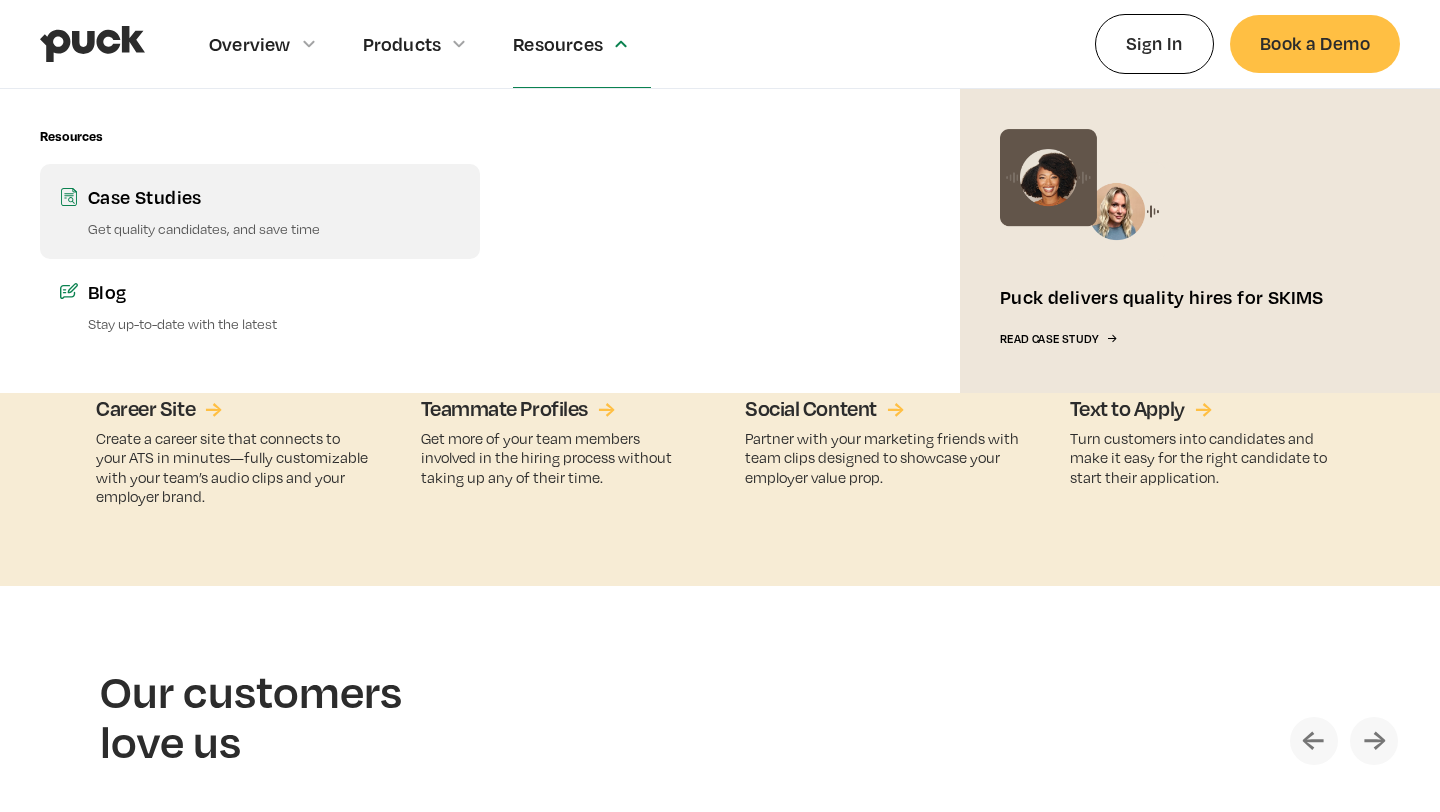 click on "Get quality candidates, and save time" at bounding box center [274, 228] 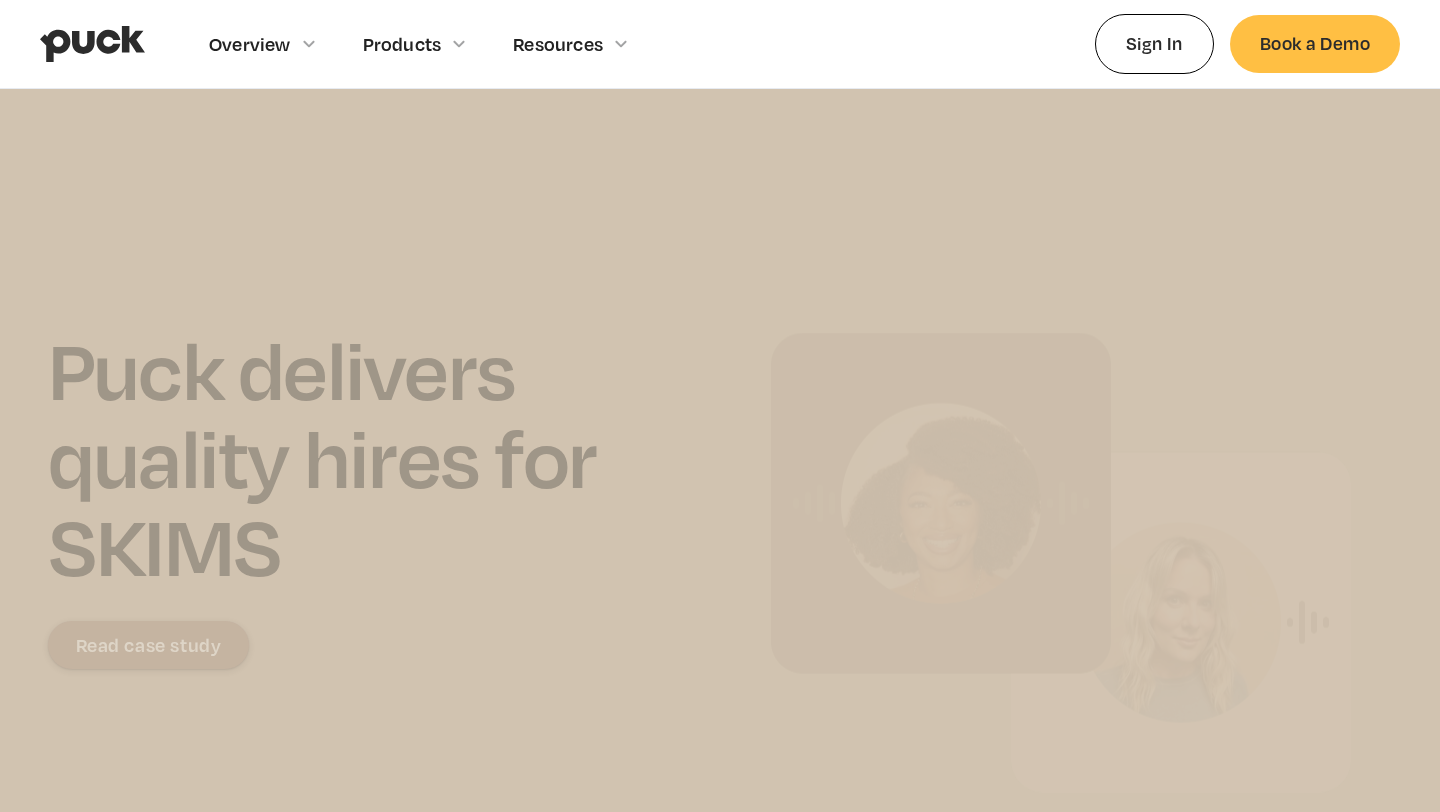 scroll, scrollTop: 0, scrollLeft: 0, axis: both 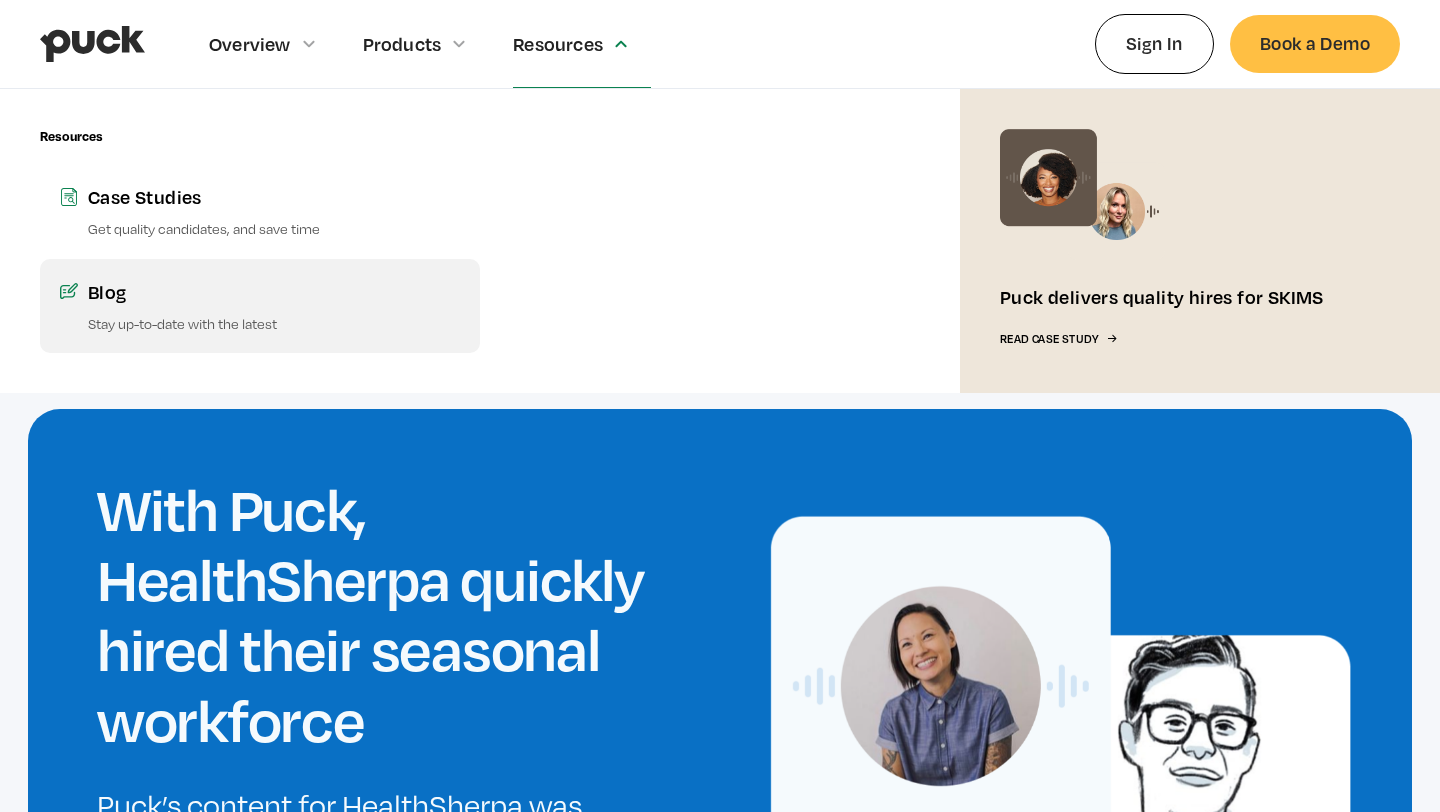 click on "Stay up-to-date with the latest" at bounding box center [274, 323] 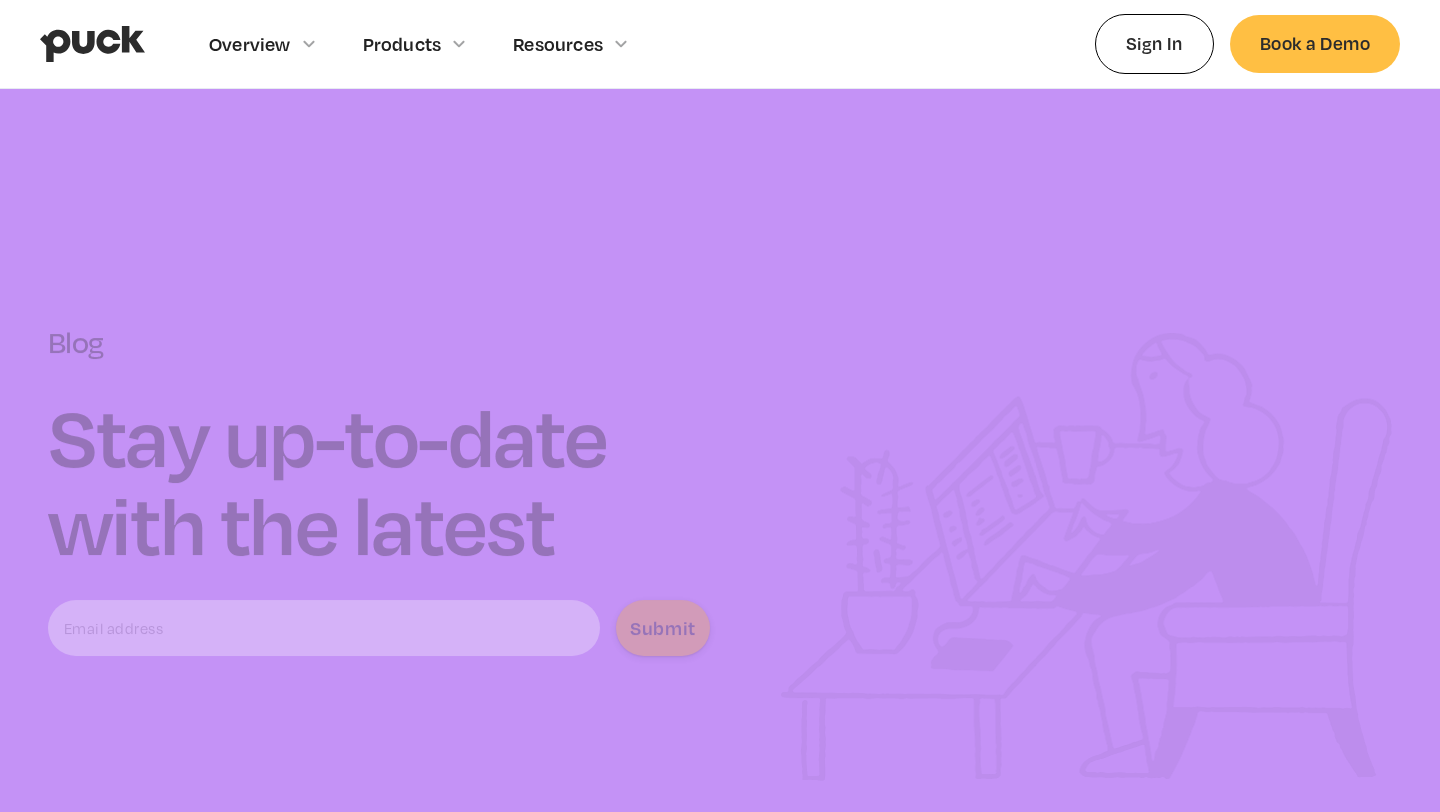 scroll, scrollTop: 0, scrollLeft: 0, axis: both 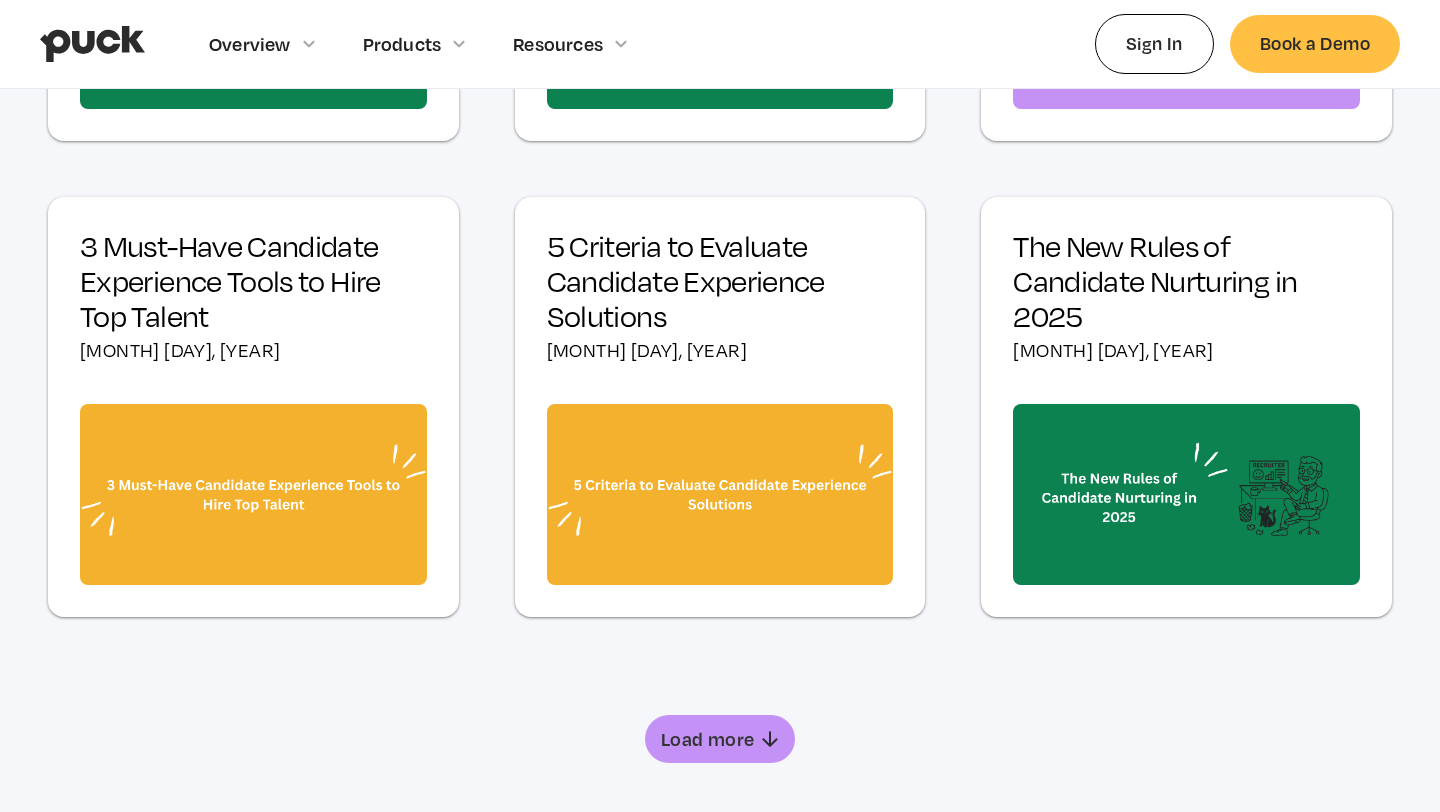 click at bounding box center [92, 44] 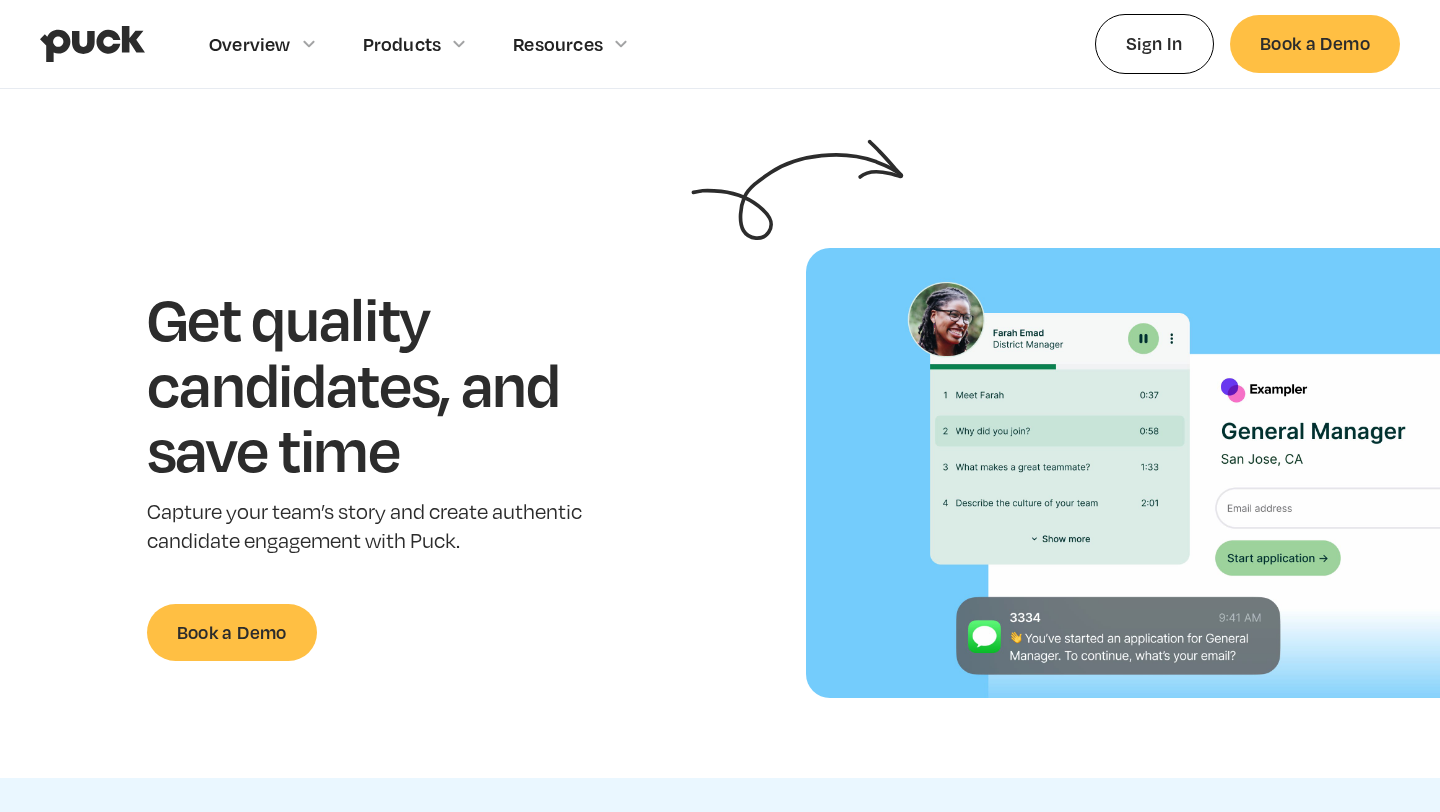 scroll, scrollTop: 0, scrollLeft: 0, axis: both 